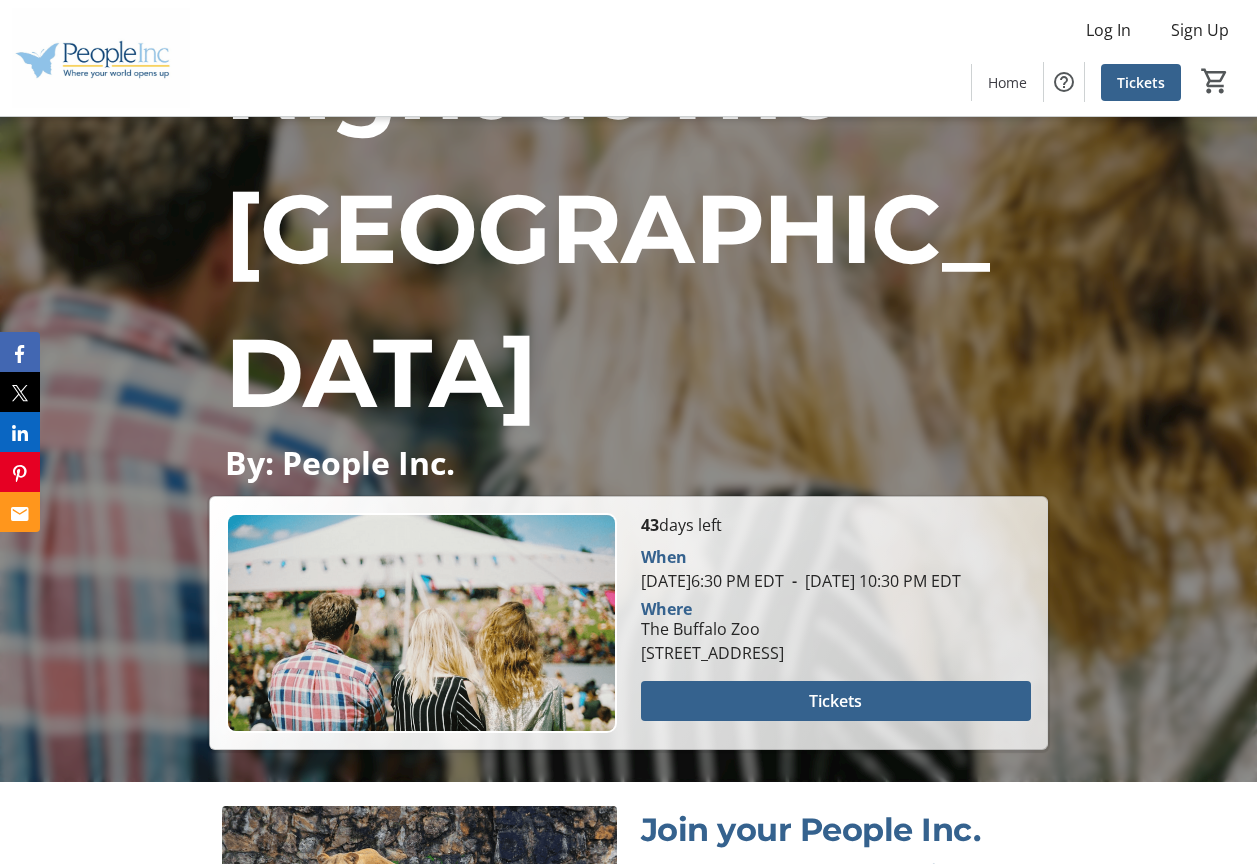 scroll, scrollTop: 400, scrollLeft: 0, axis: vertical 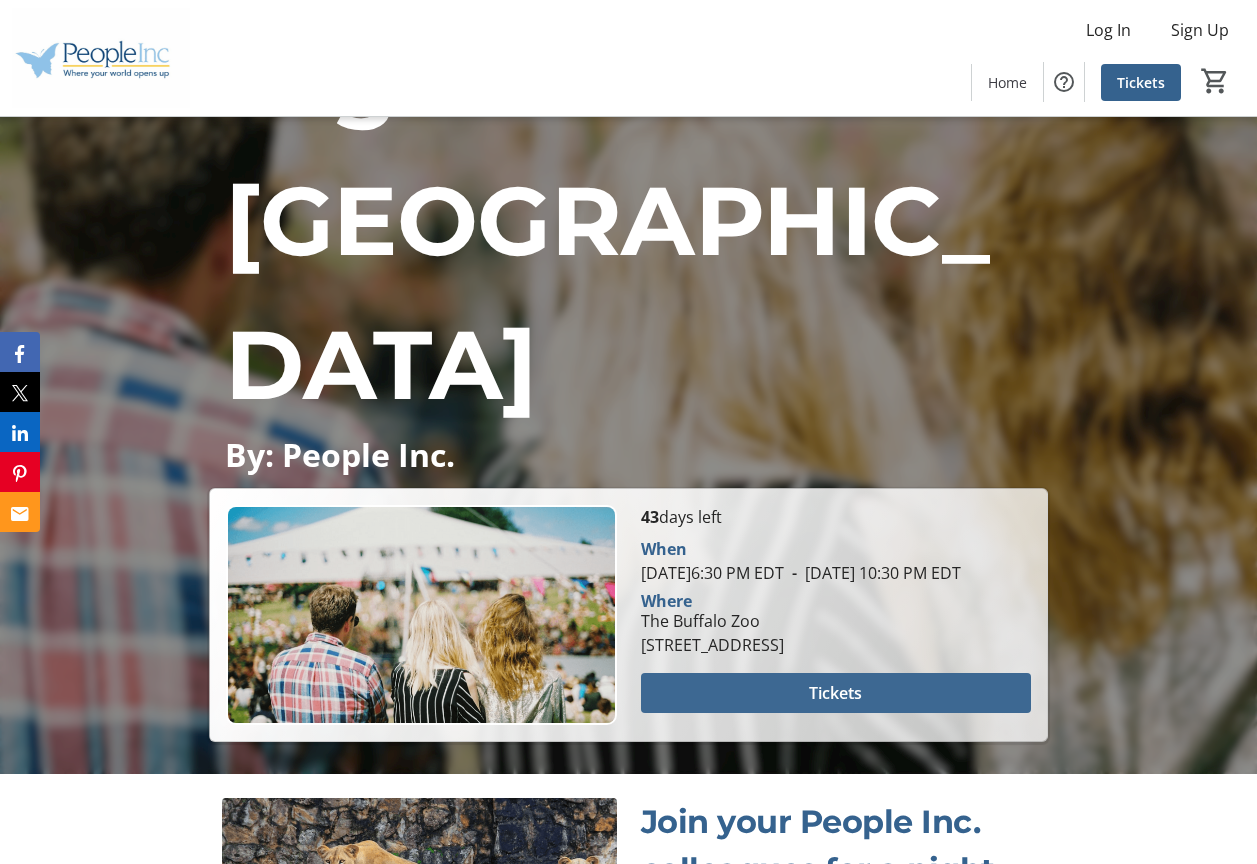 click at bounding box center [836, 693] 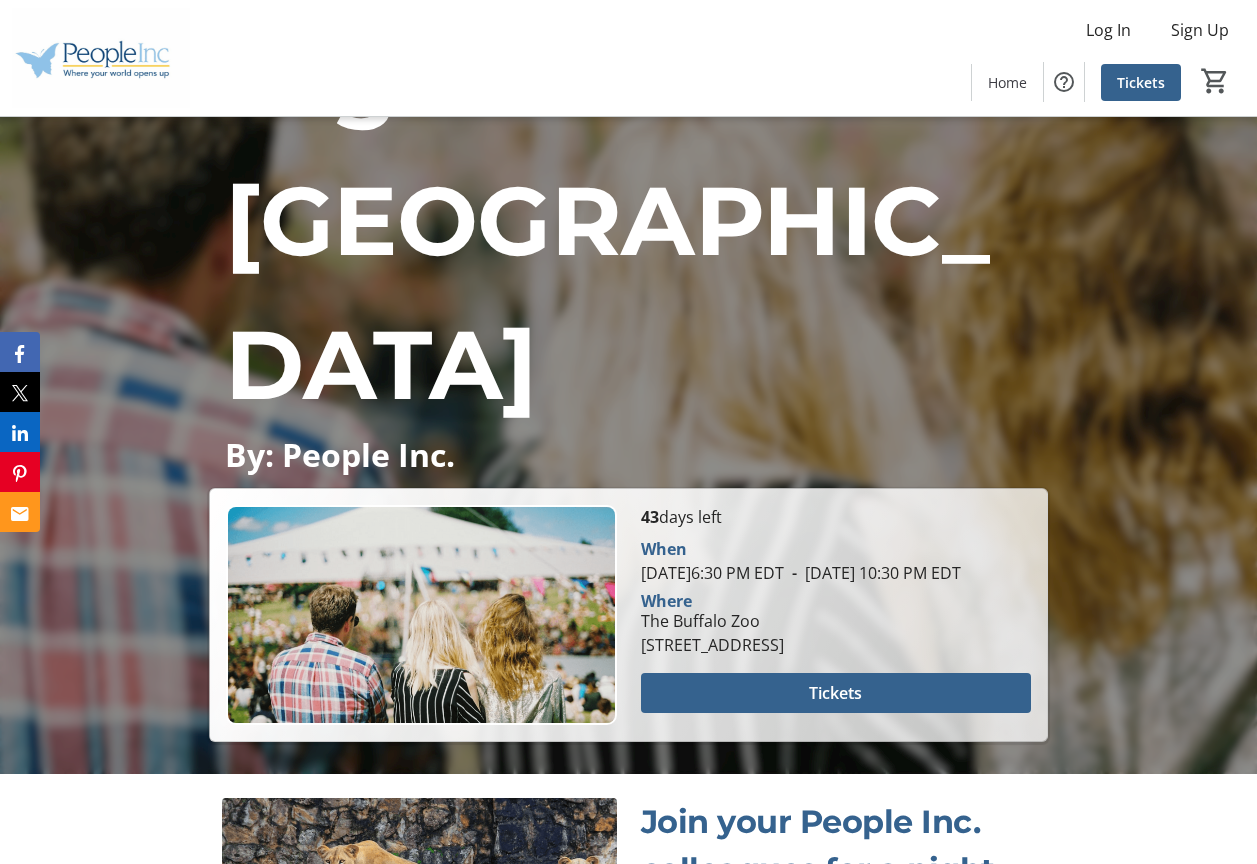 scroll, scrollTop: 0, scrollLeft: 0, axis: both 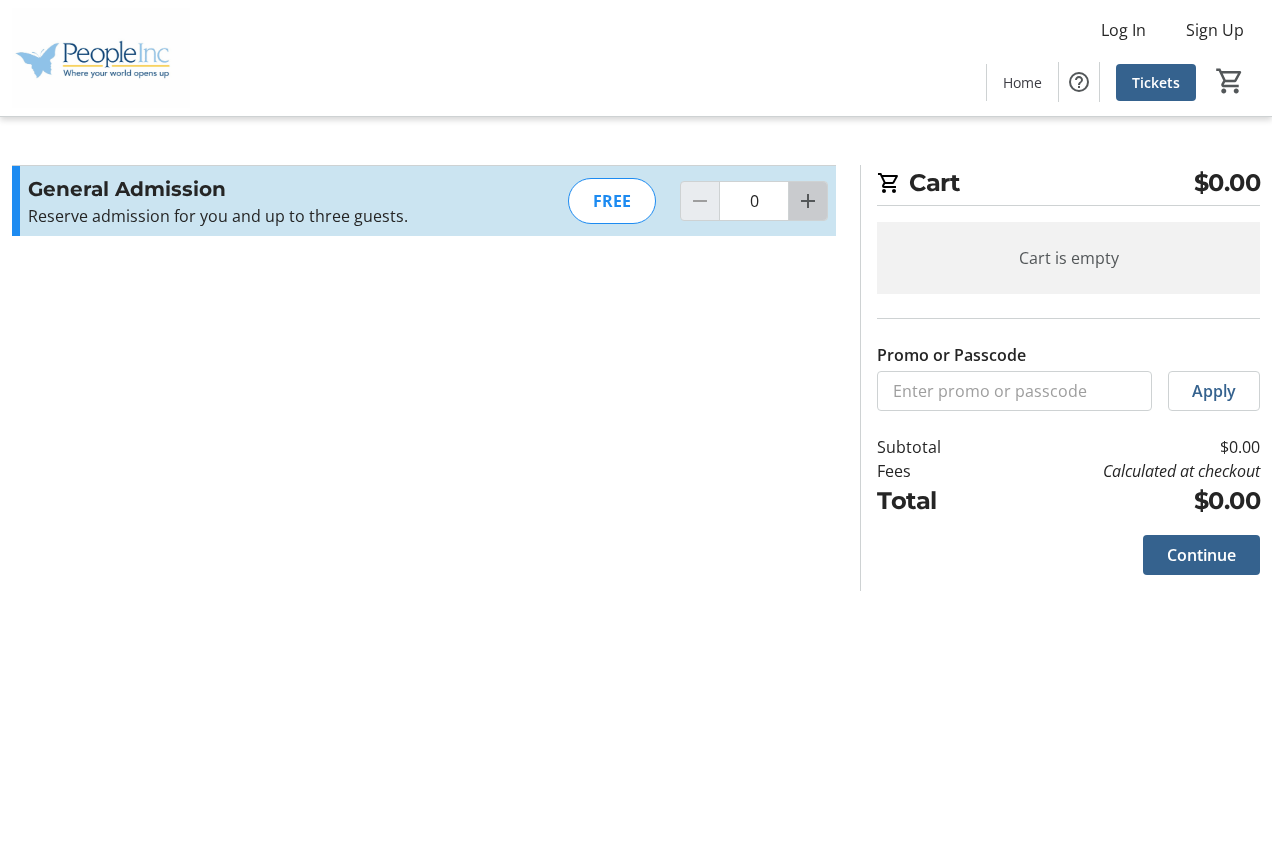 click 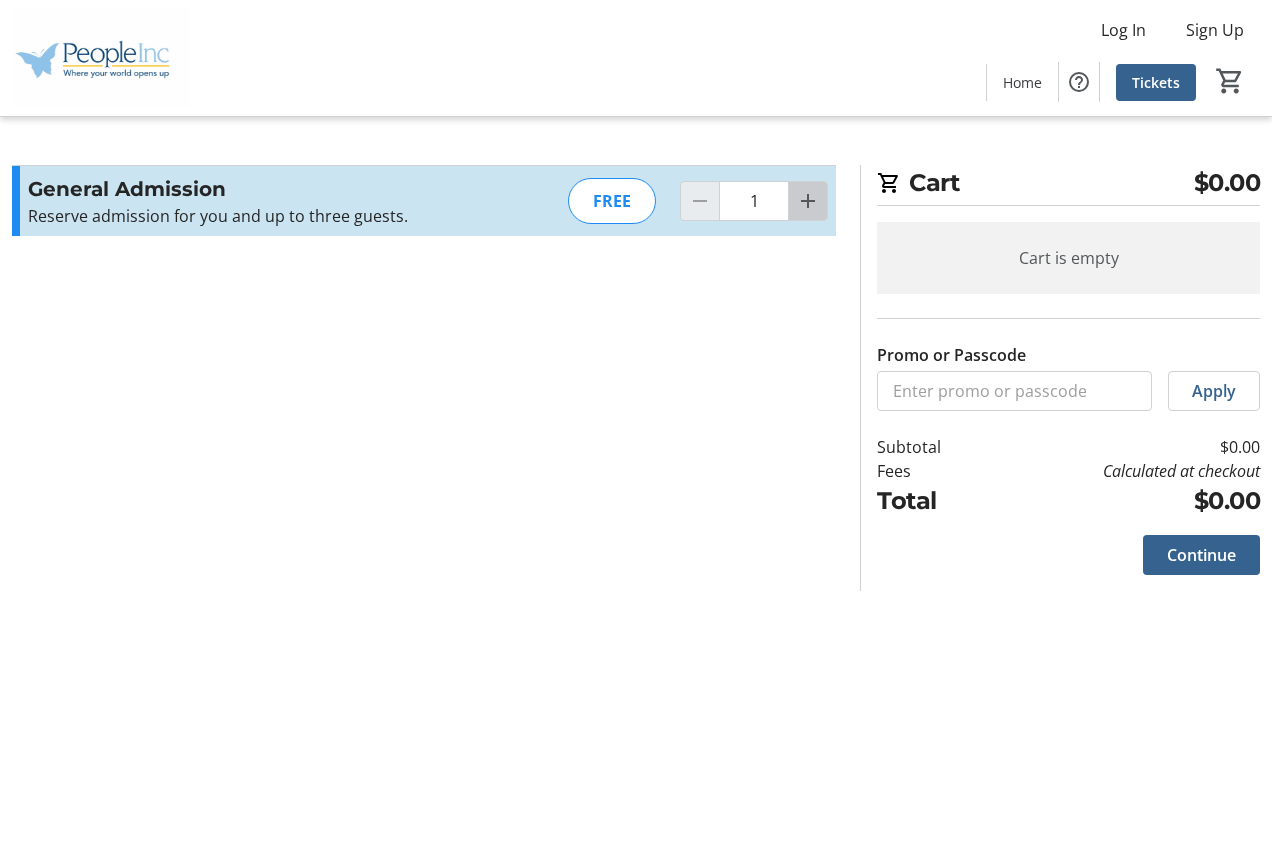 click 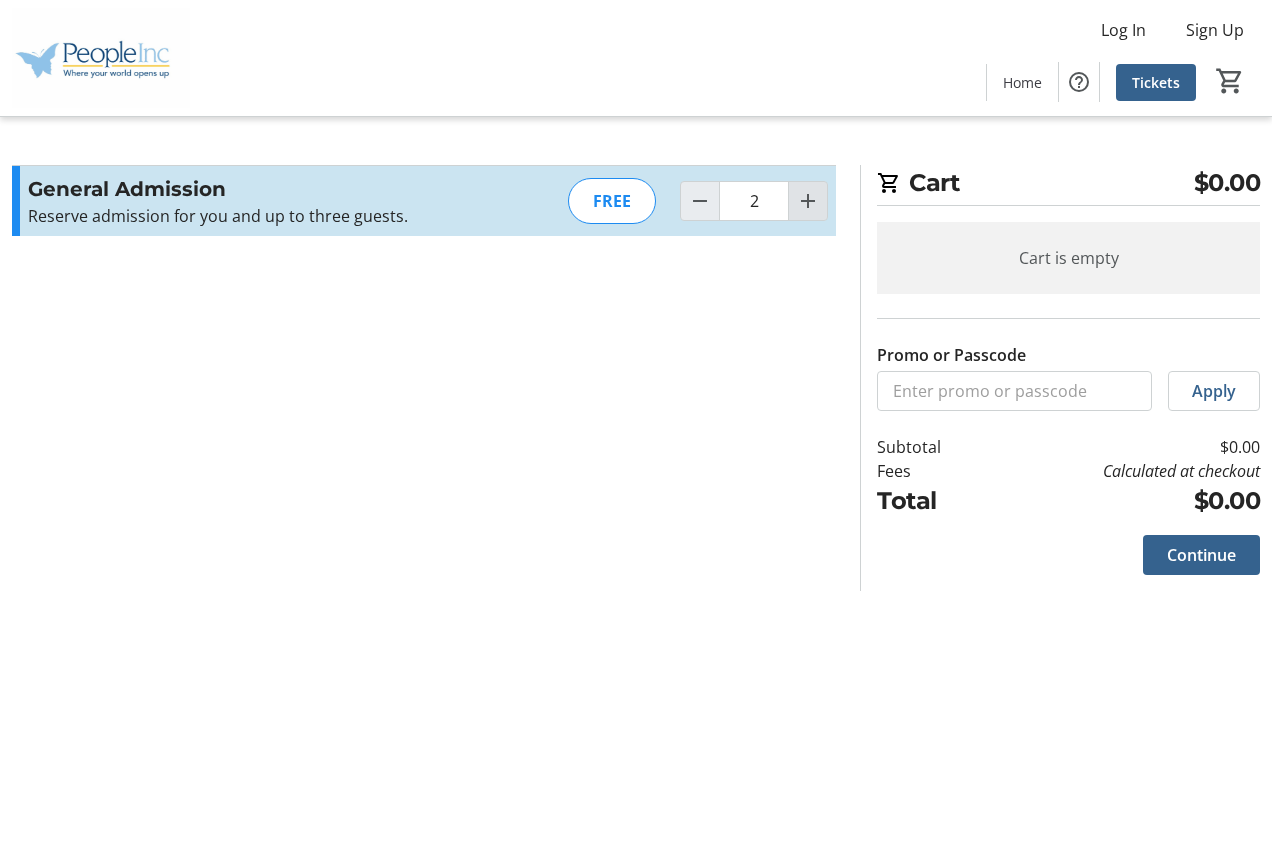 click 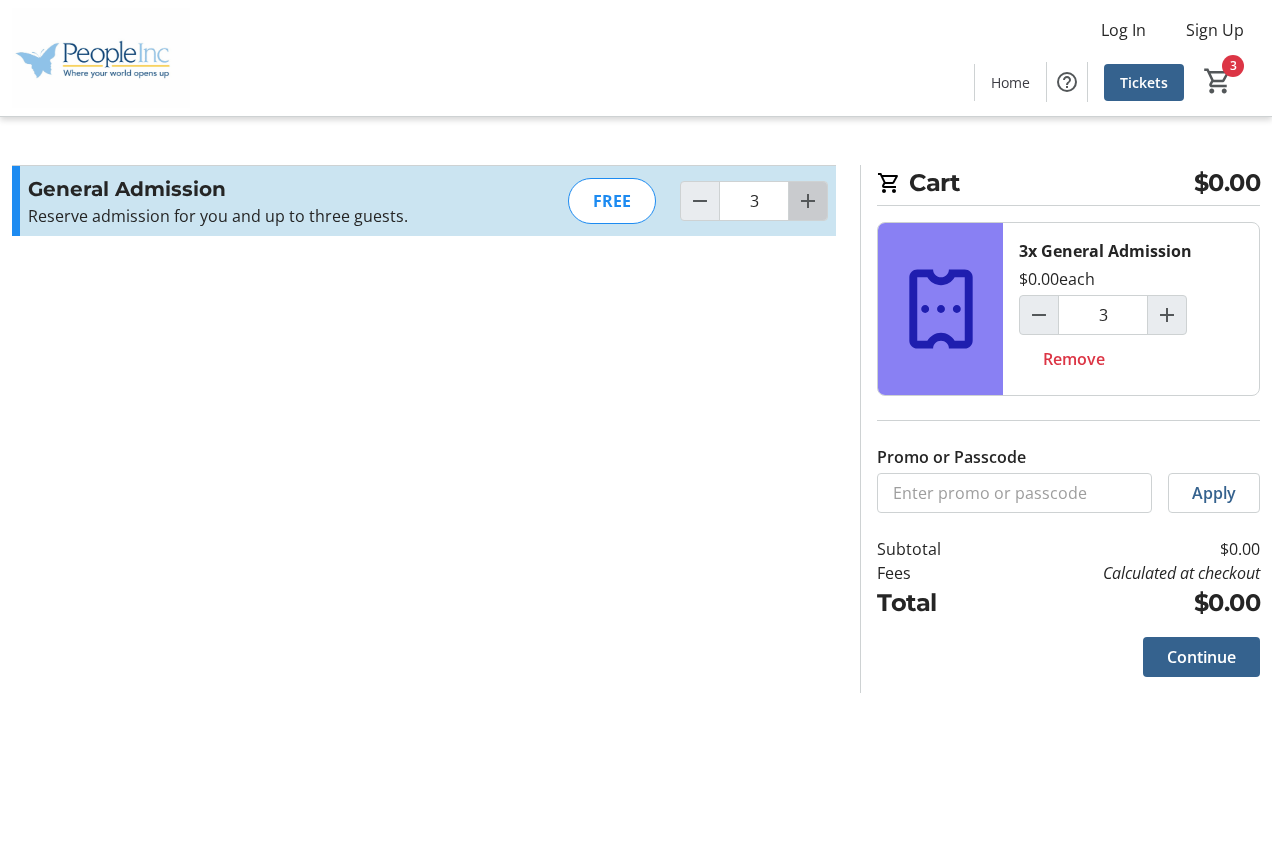 click 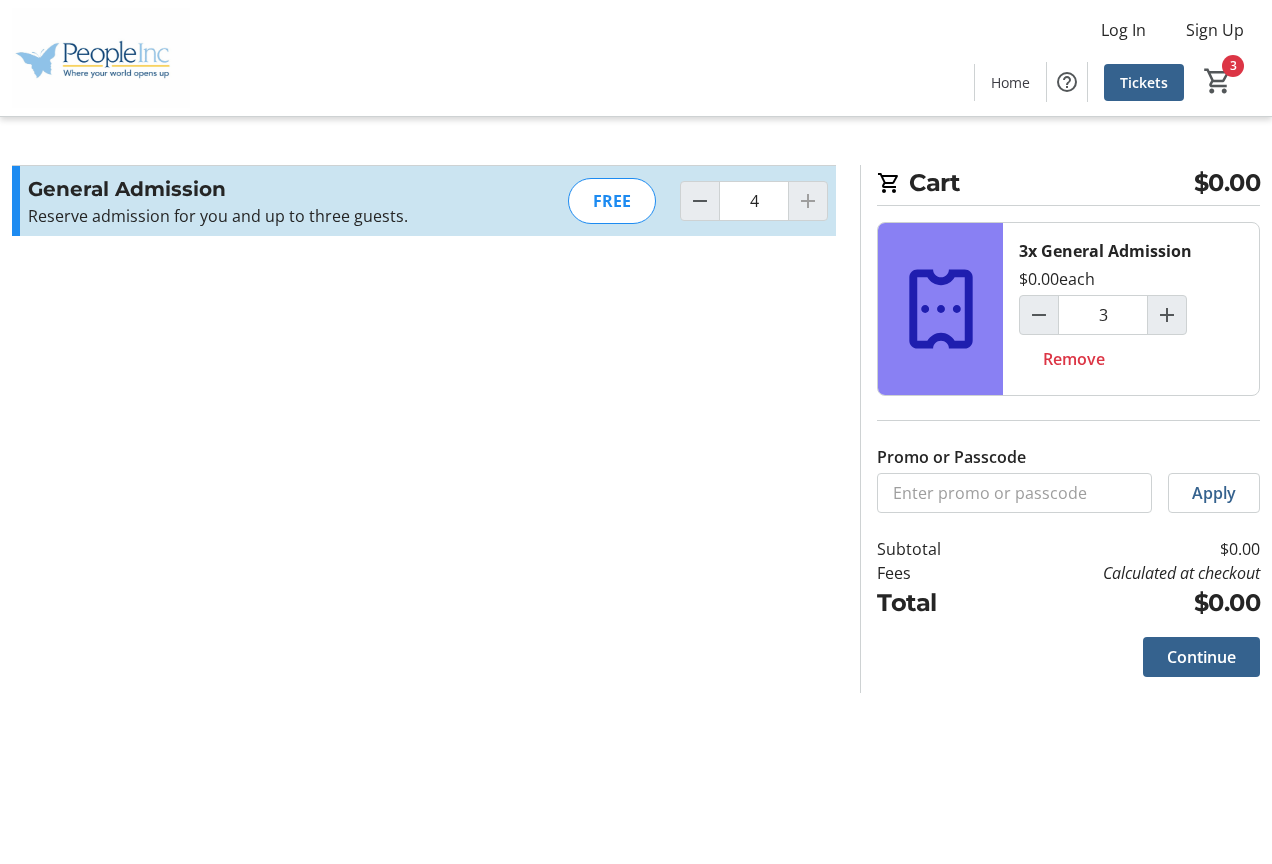 type on "4" 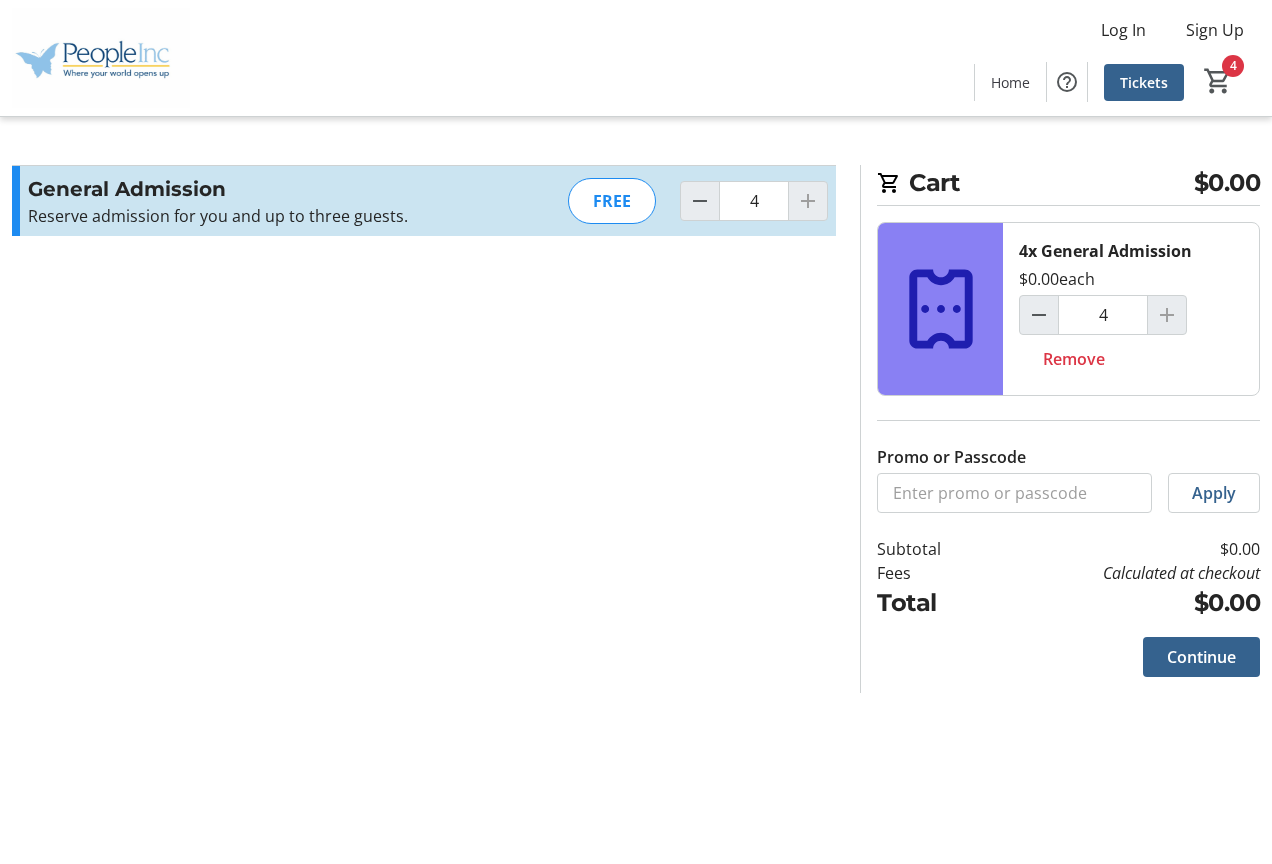 drag, startPoint x: 1204, startPoint y: 657, endPoint x: 1192, endPoint y: 649, distance: 14.422205 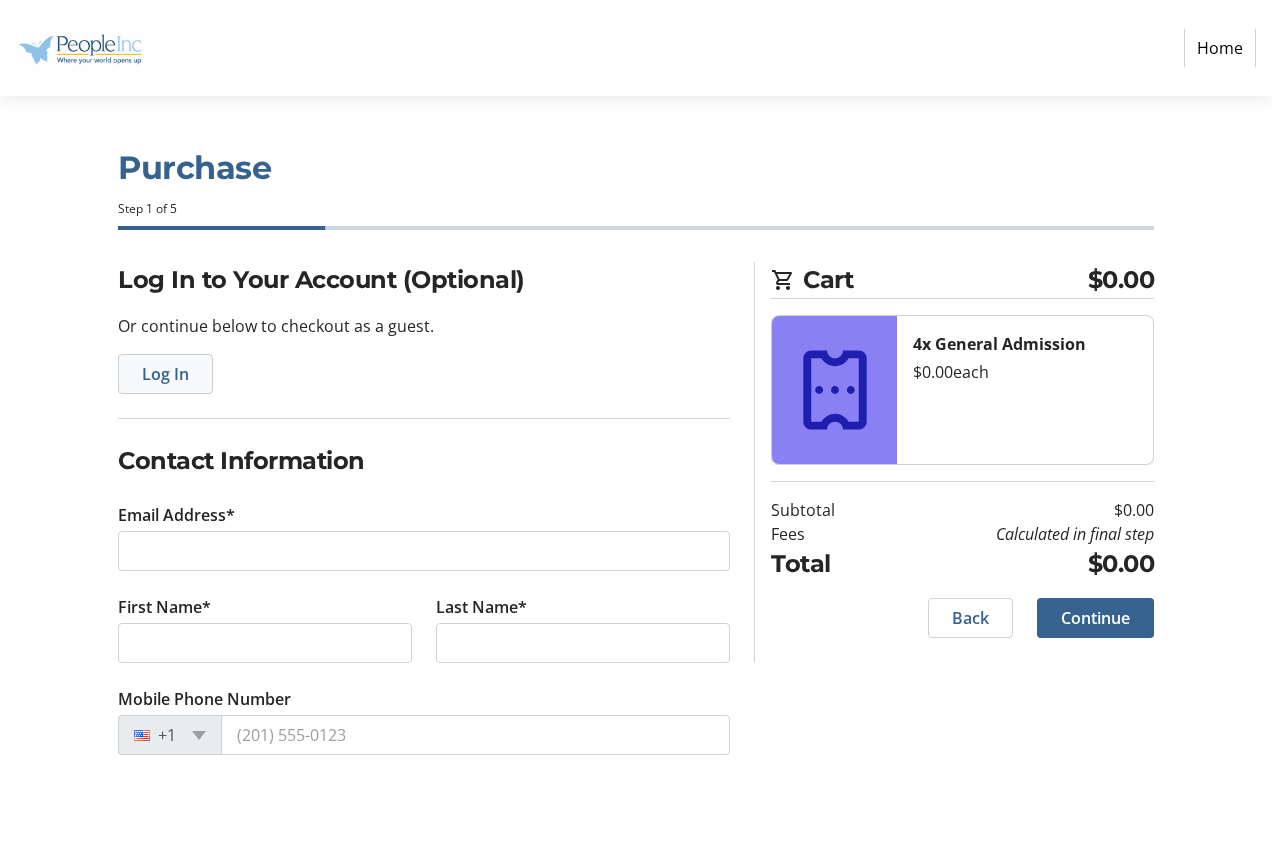 click on "Log In" 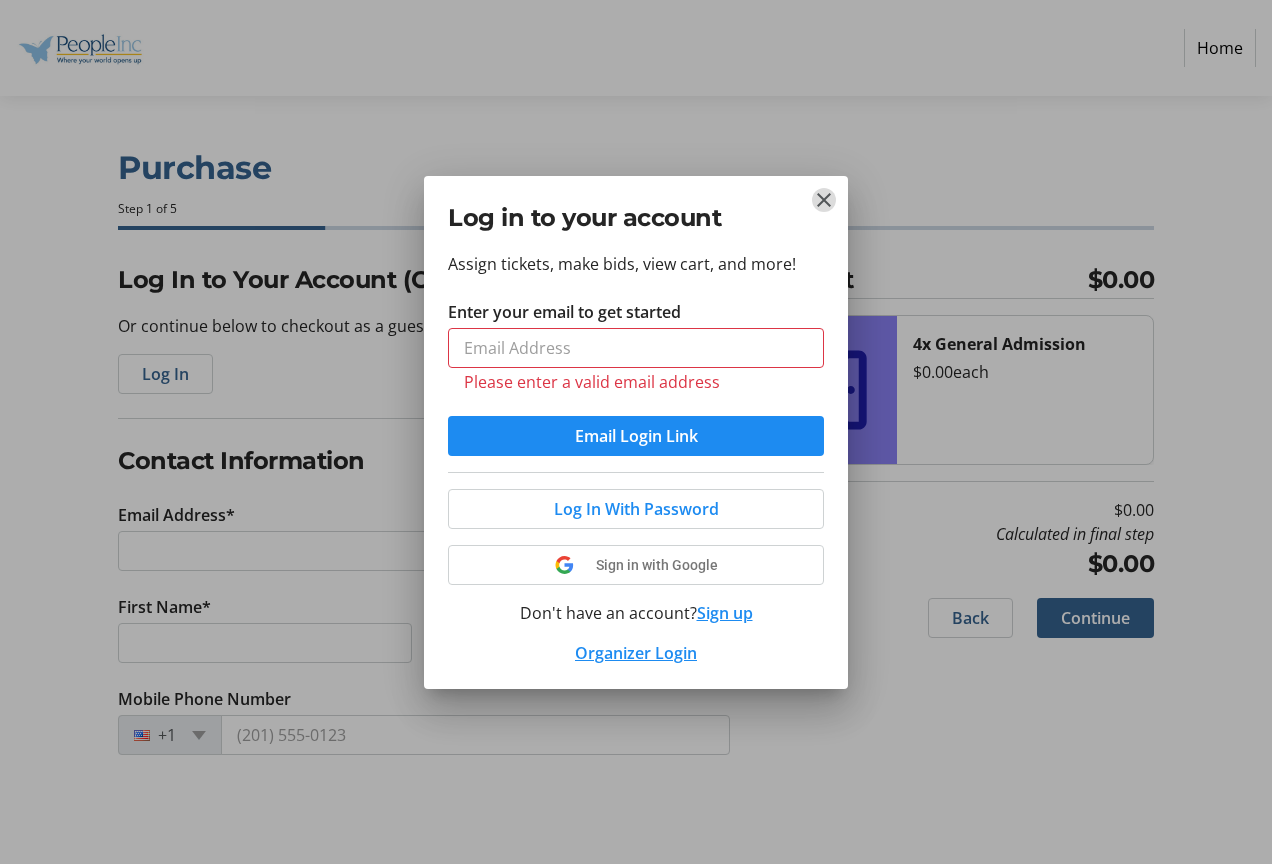 click at bounding box center [824, 200] 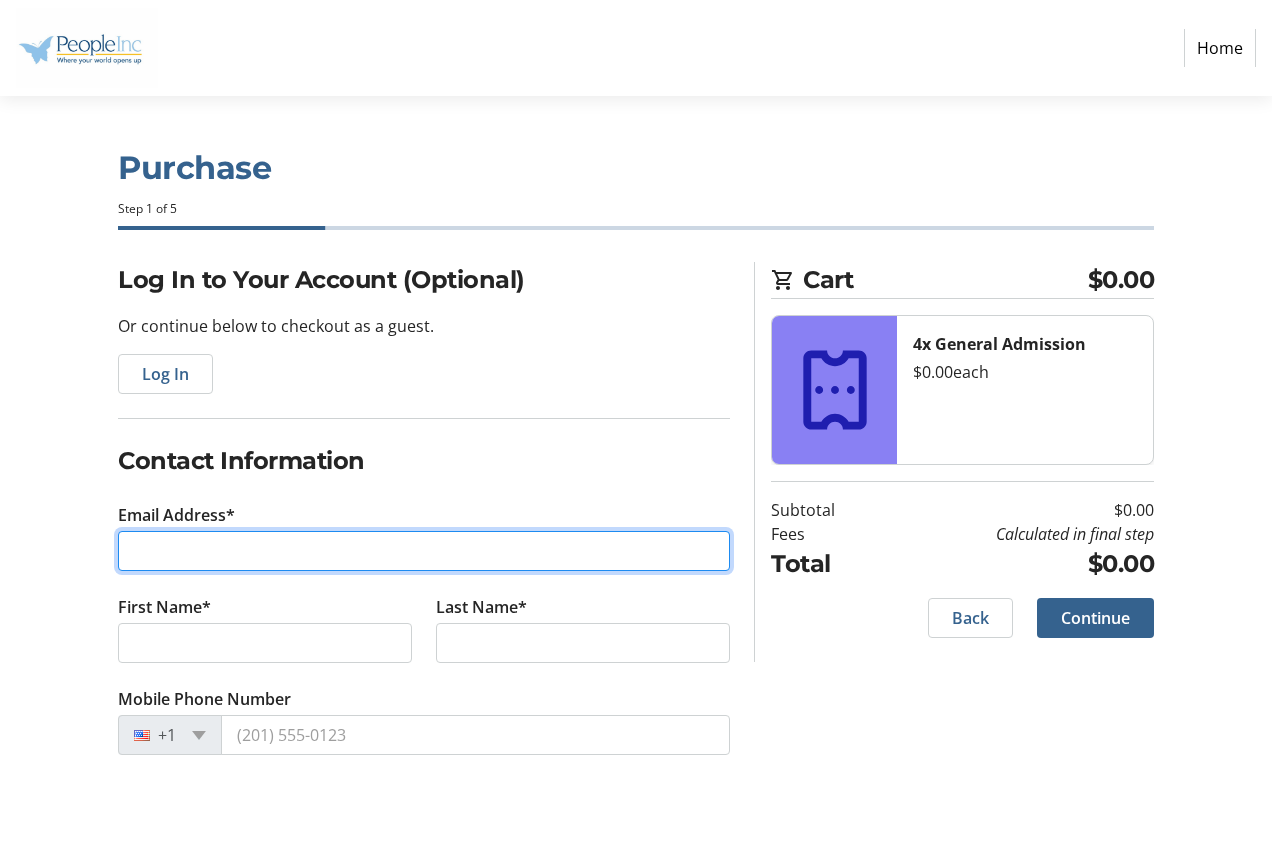 click on "Email Address*" at bounding box center [424, 551] 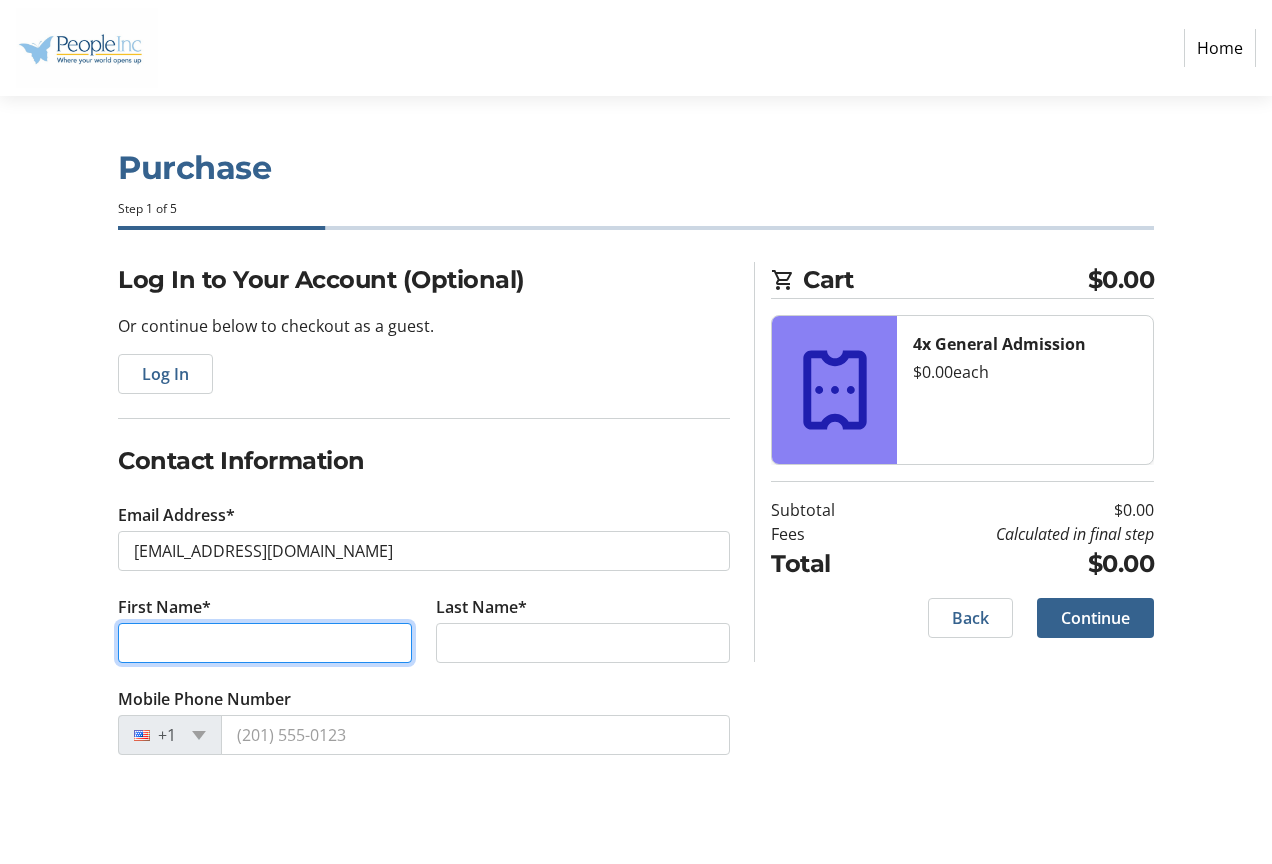 type on "bruce" 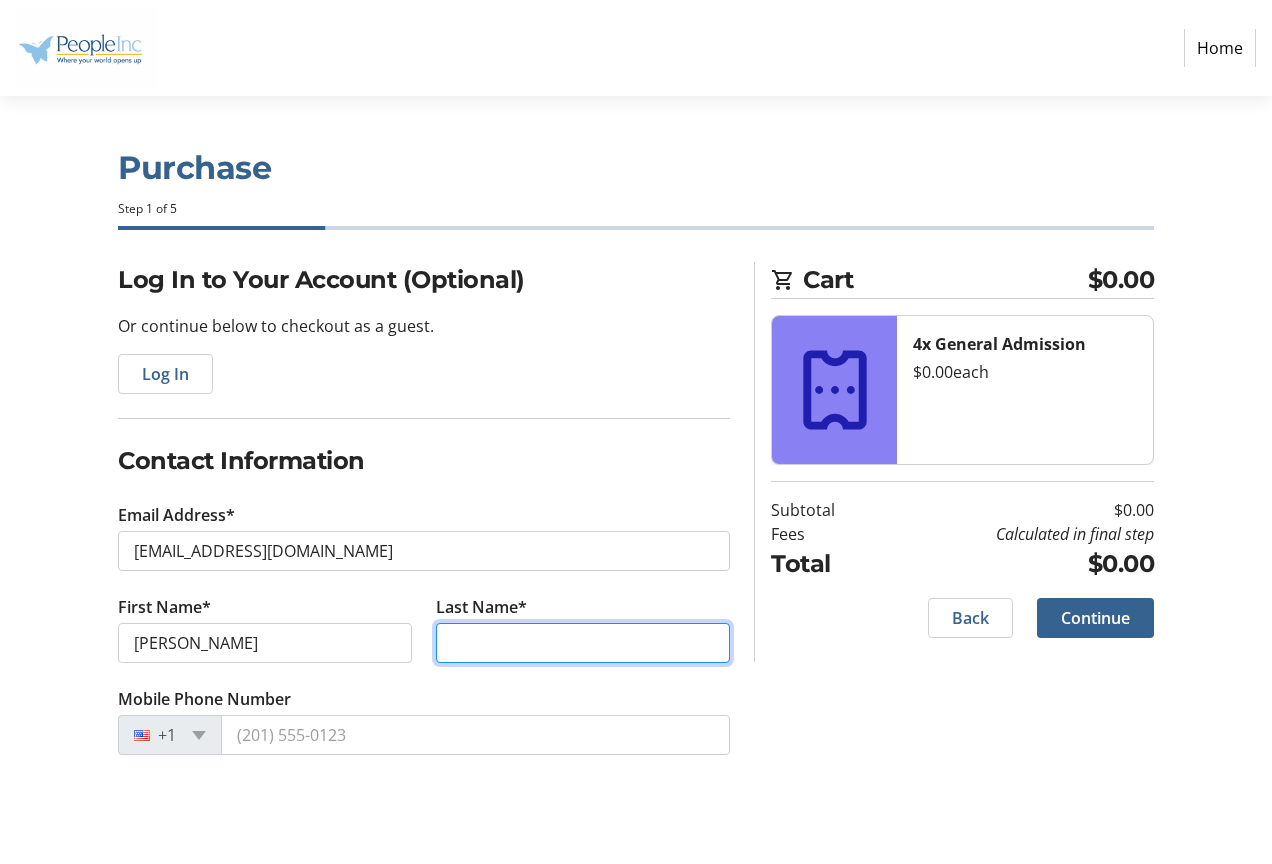type on "Gainey" 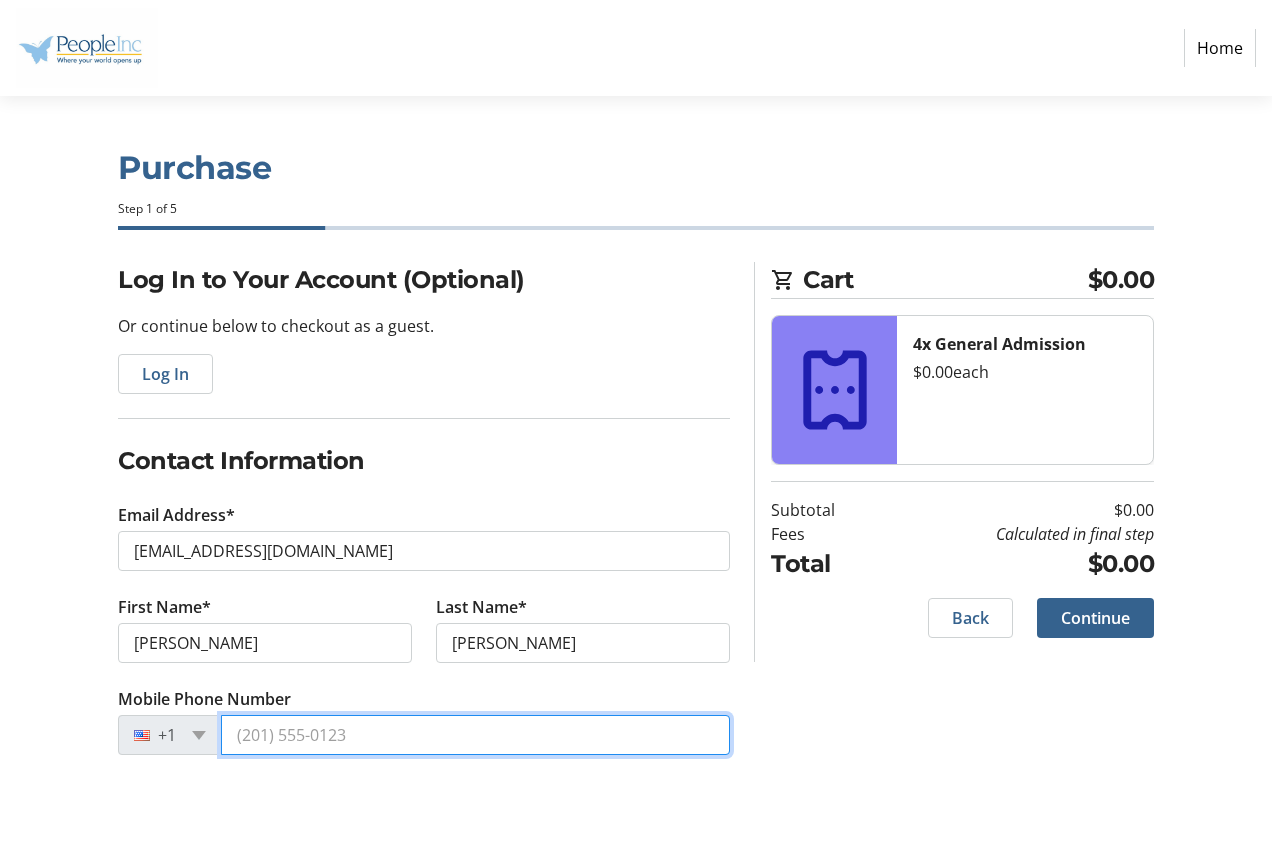 type on "(716) 444-4905" 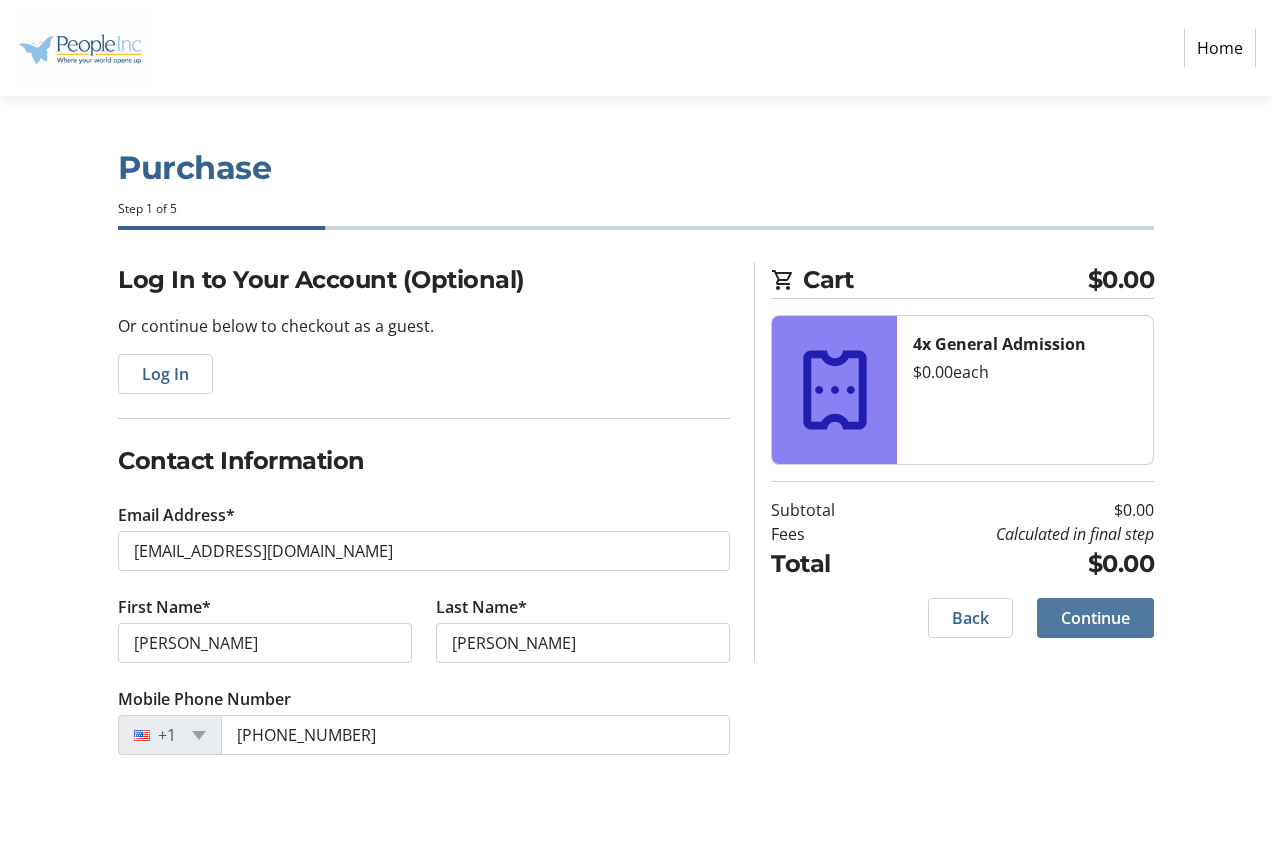 click on "Continue" 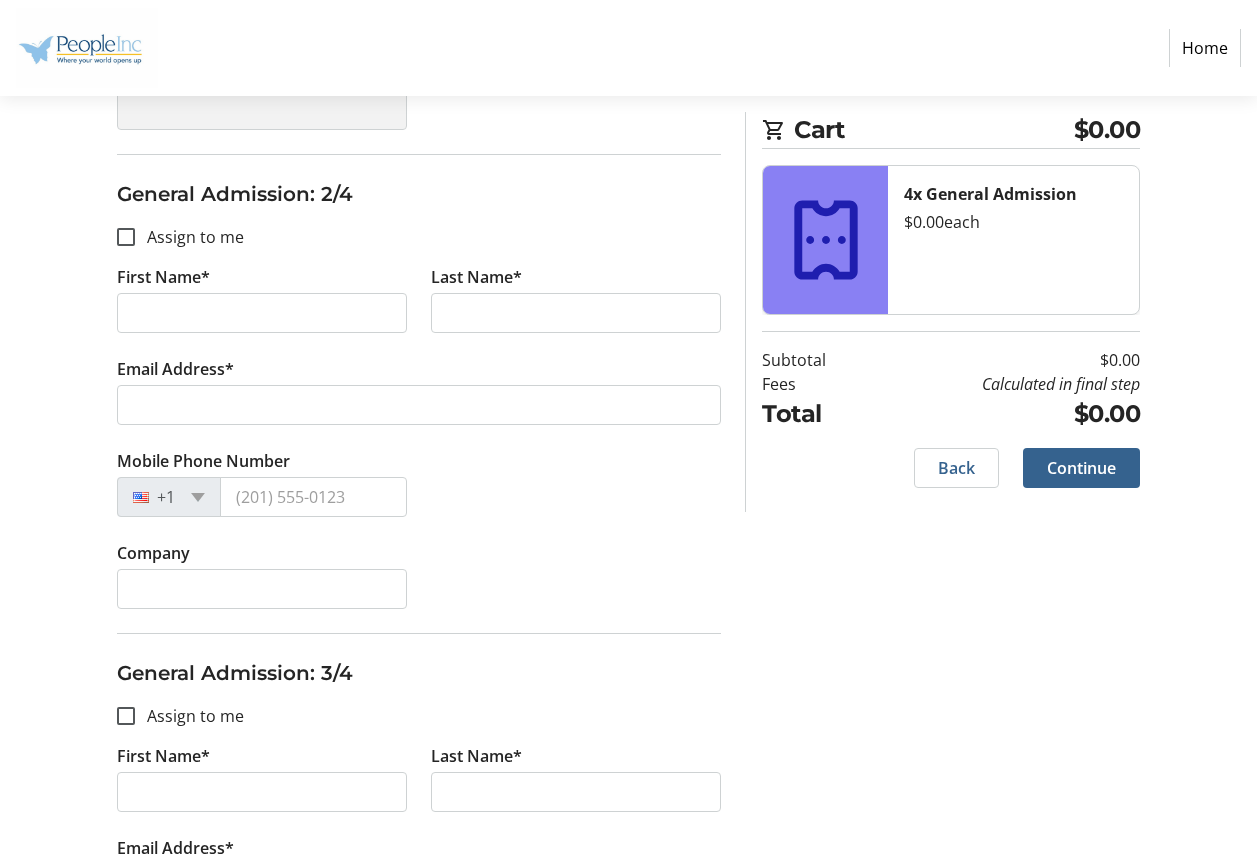 scroll, scrollTop: 400, scrollLeft: 0, axis: vertical 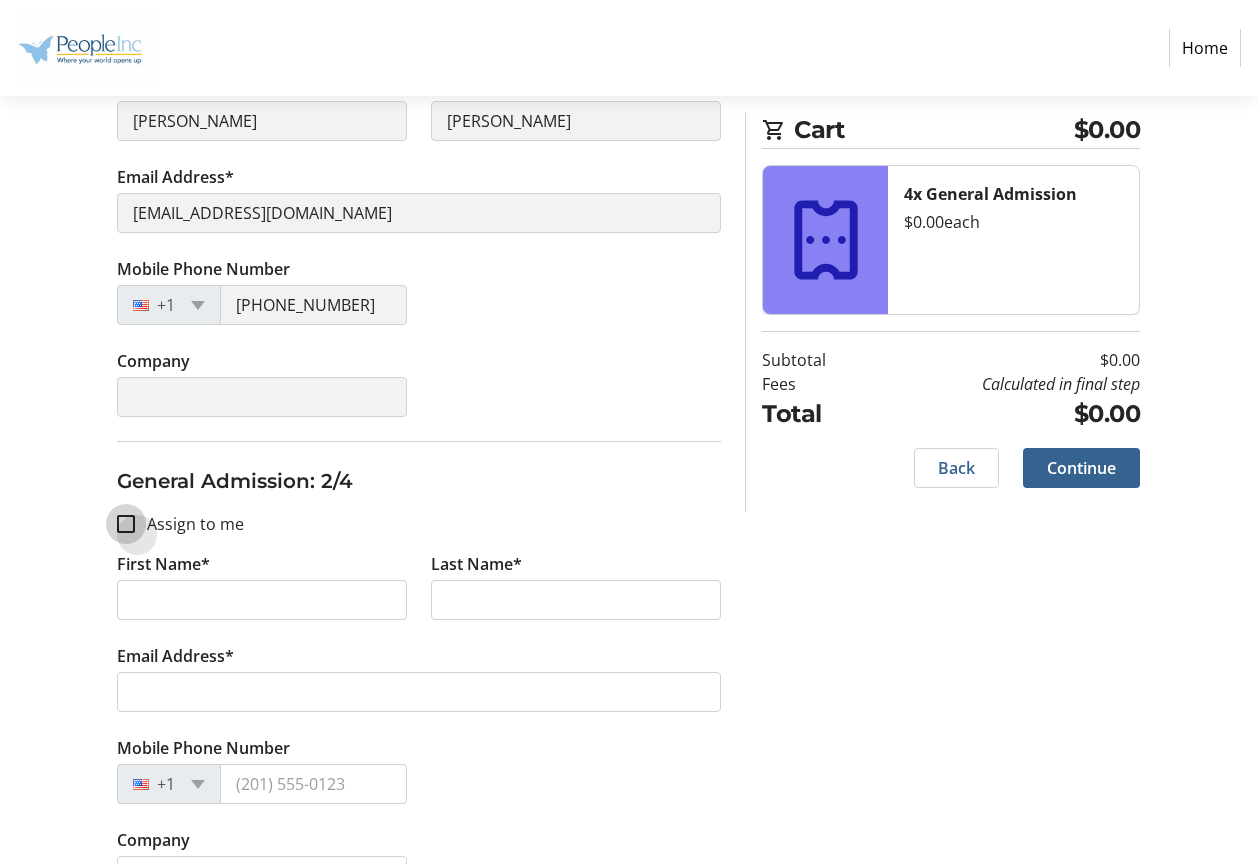 click at bounding box center (126, 524) 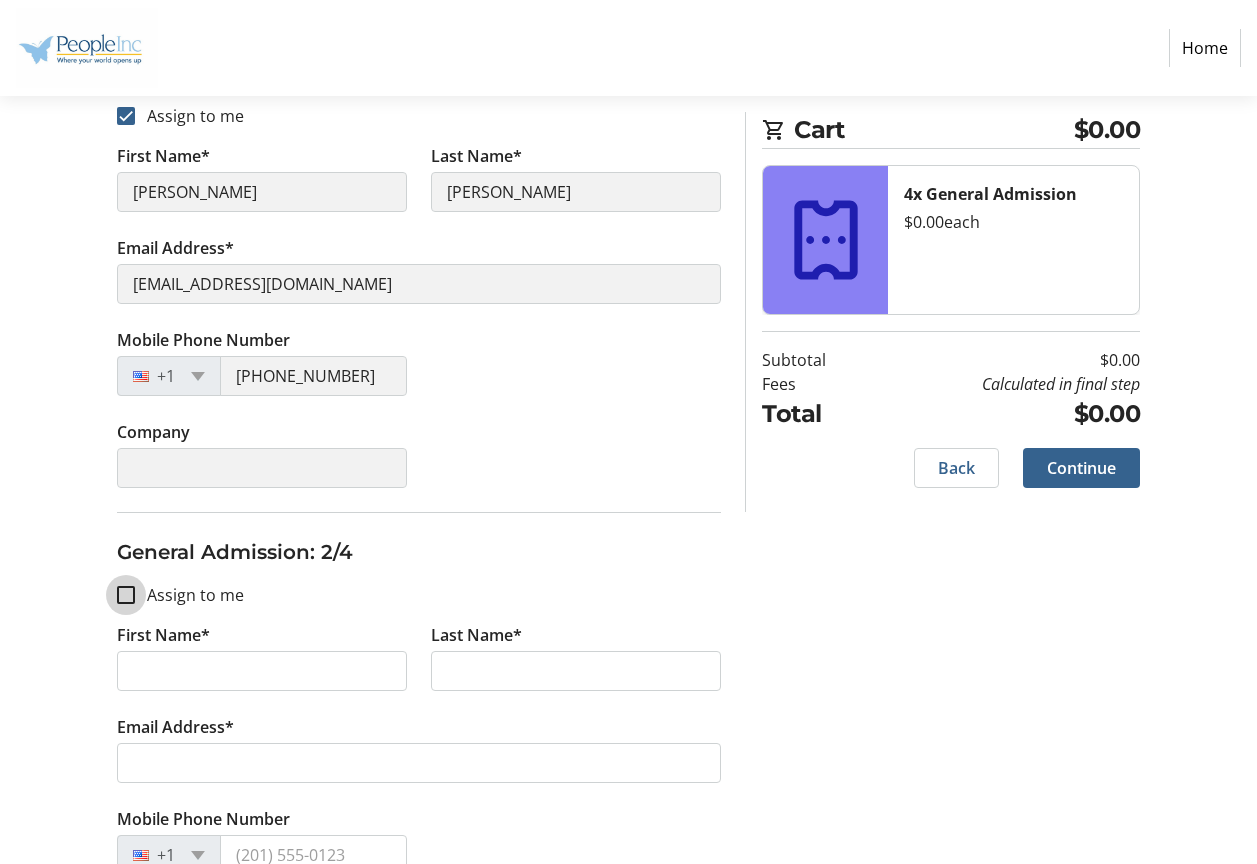 scroll, scrollTop: 400, scrollLeft: 0, axis: vertical 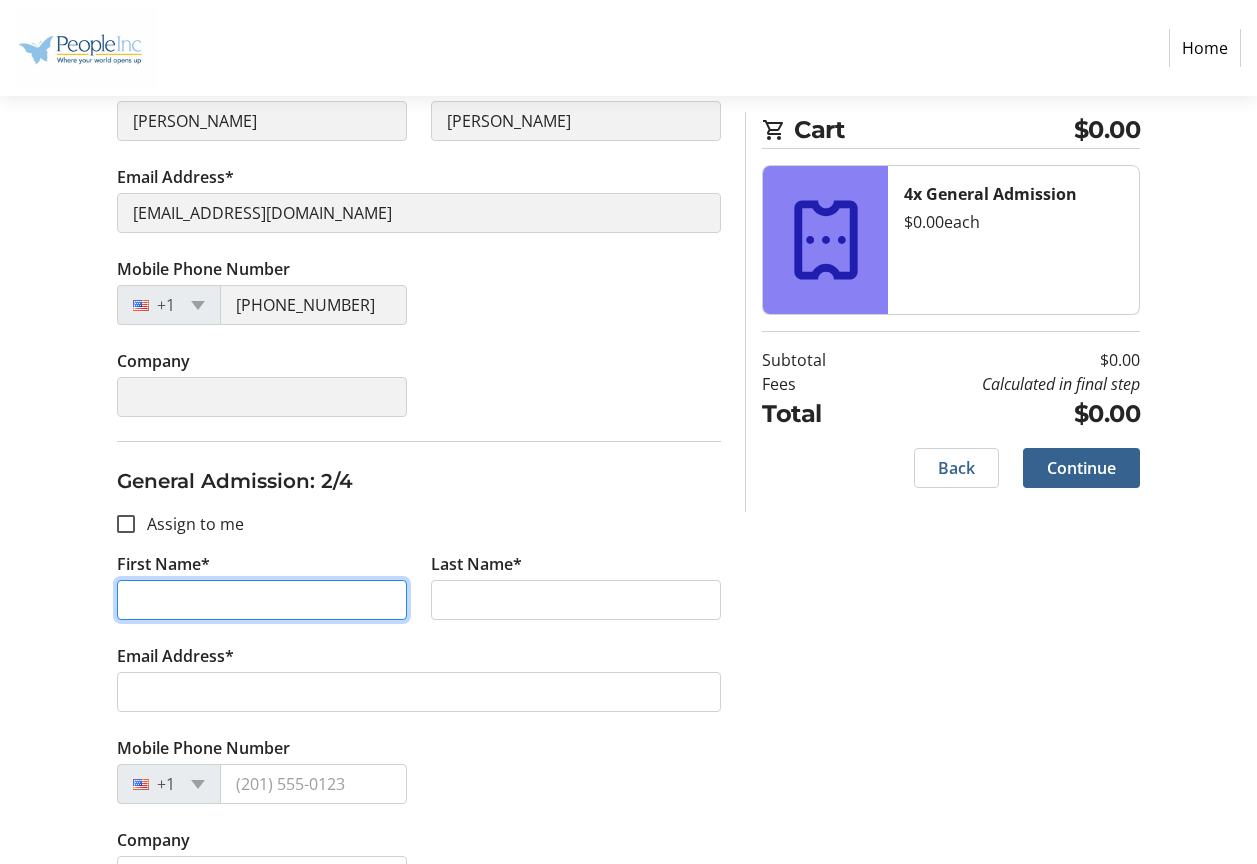 click on "First Name*" at bounding box center (262, 600) 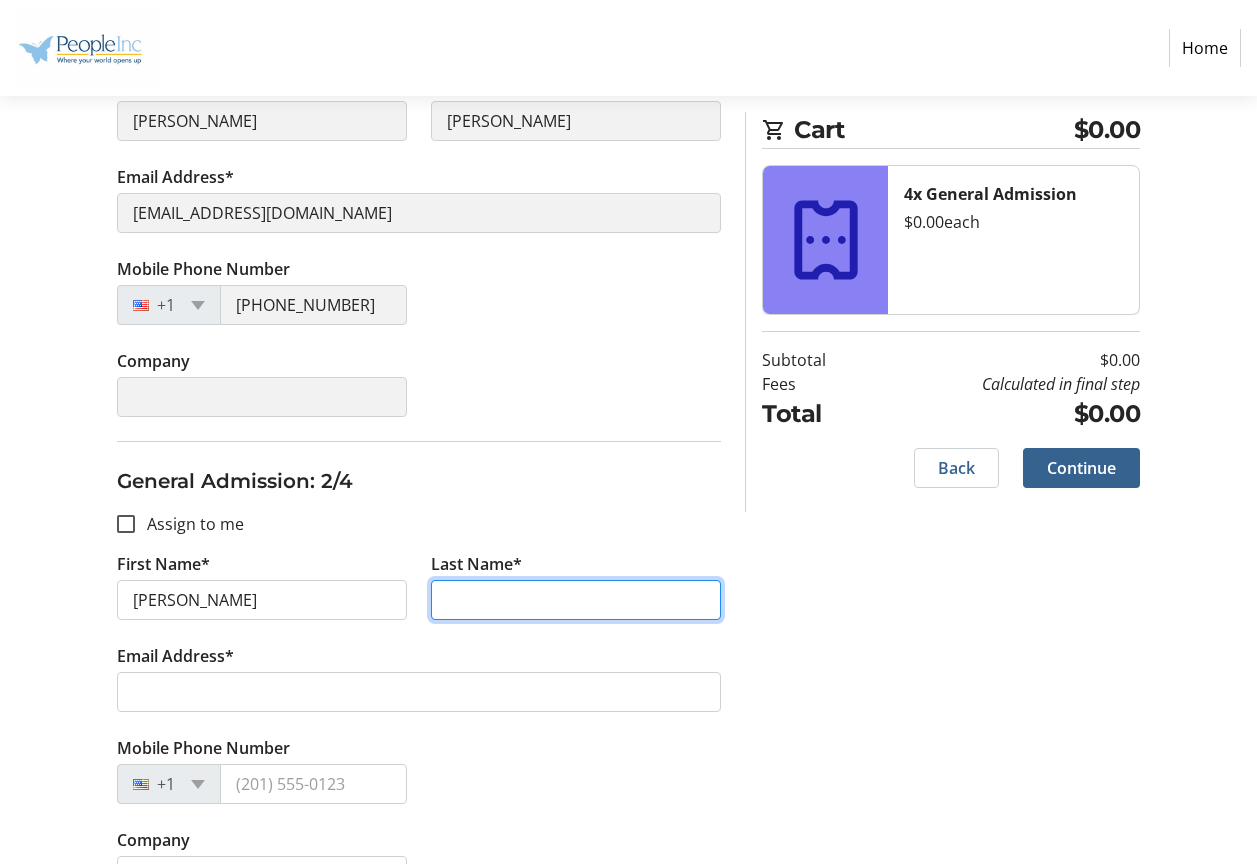 type on "Gainey" 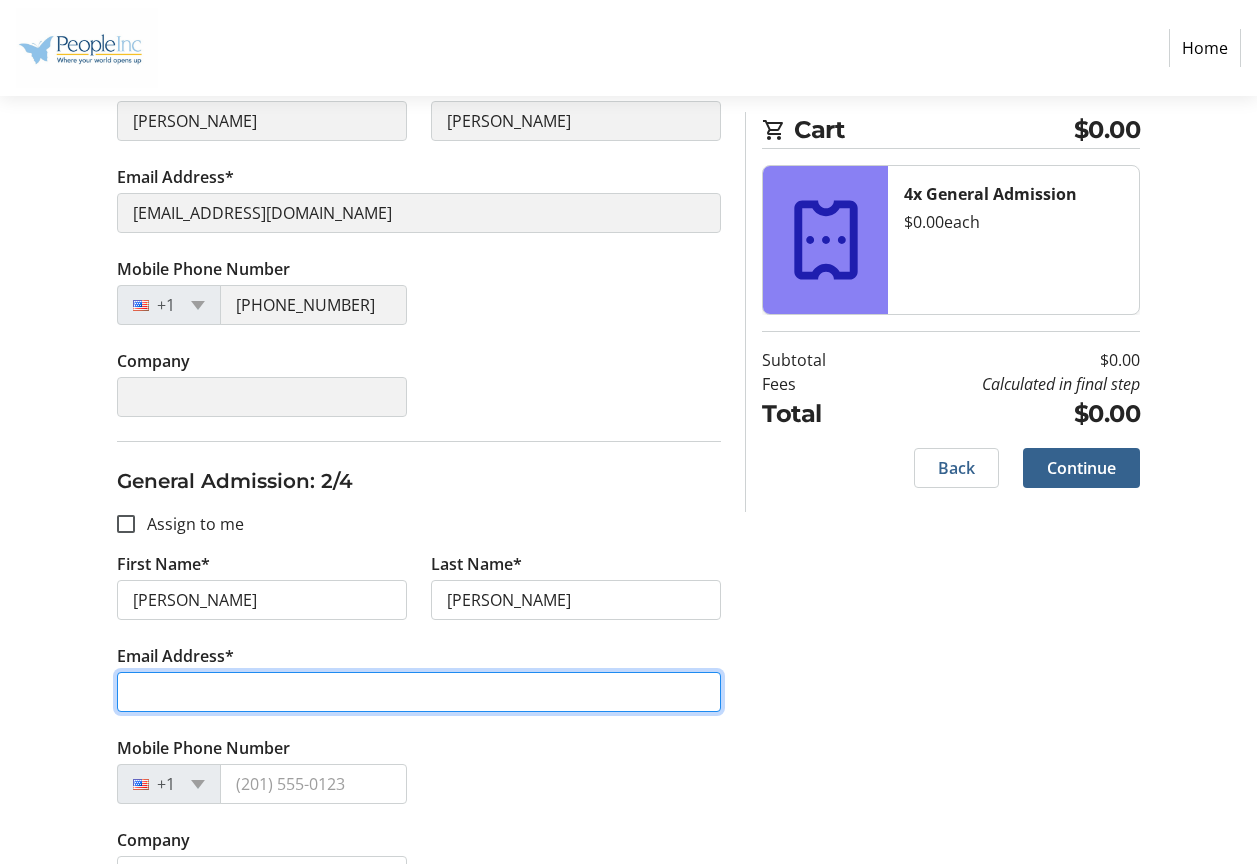 type on "Bigbru422@gmail.com" 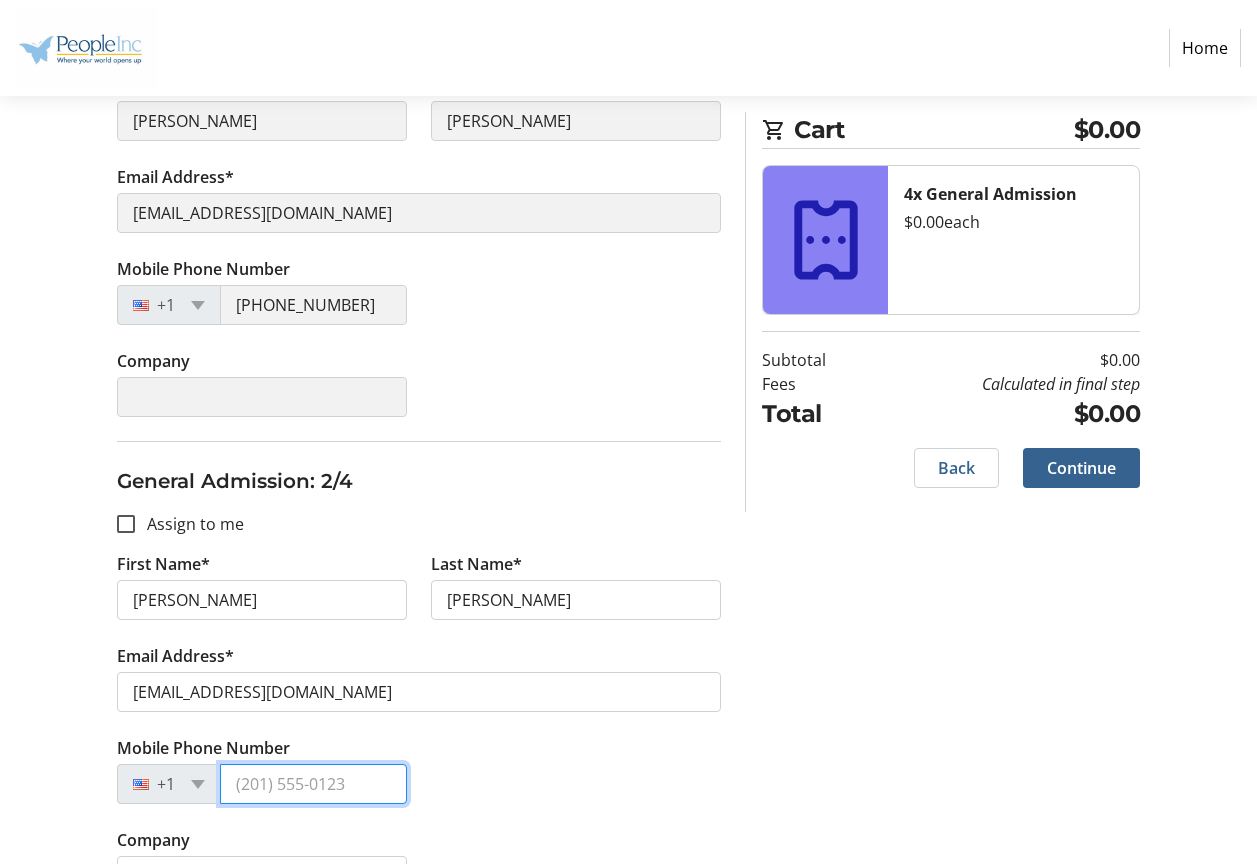 type on "(716) 444-4905" 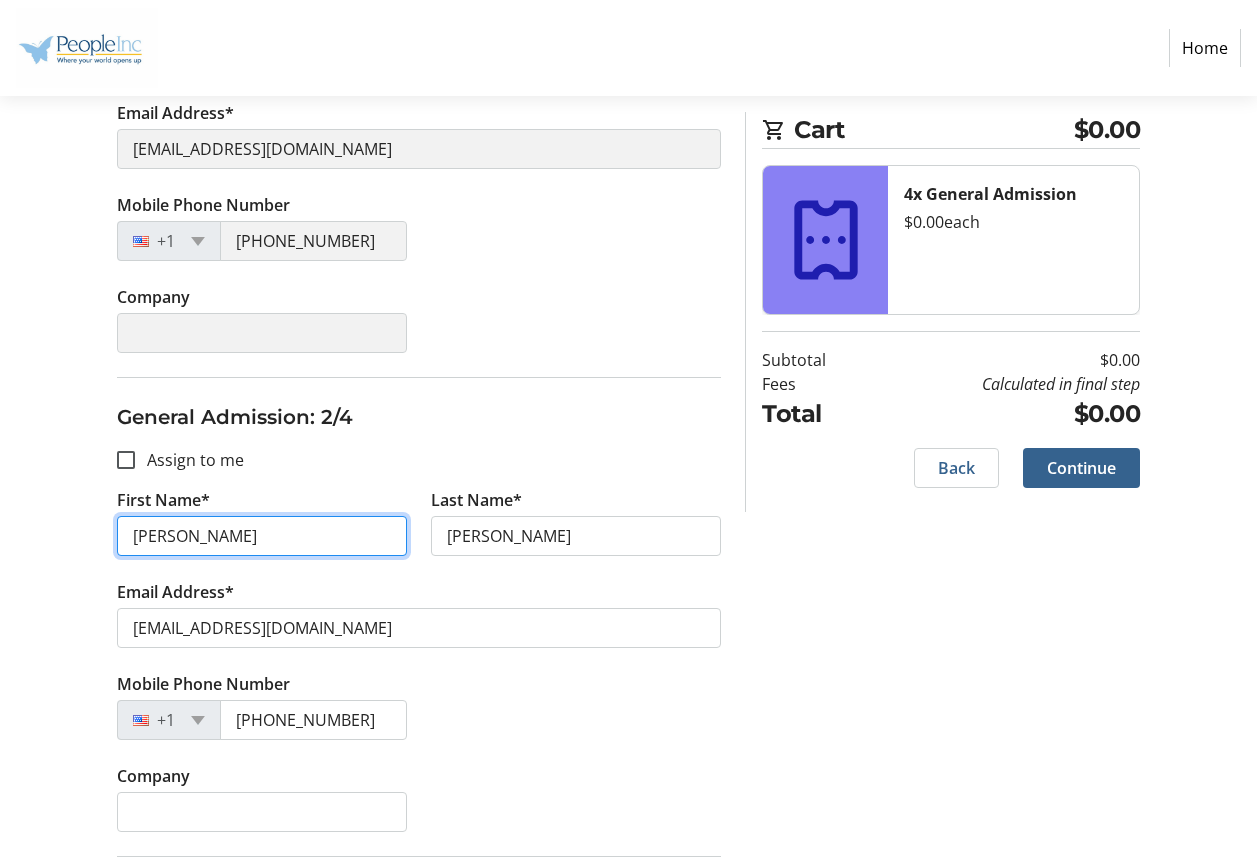 scroll, scrollTop: 500, scrollLeft: 0, axis: vertical 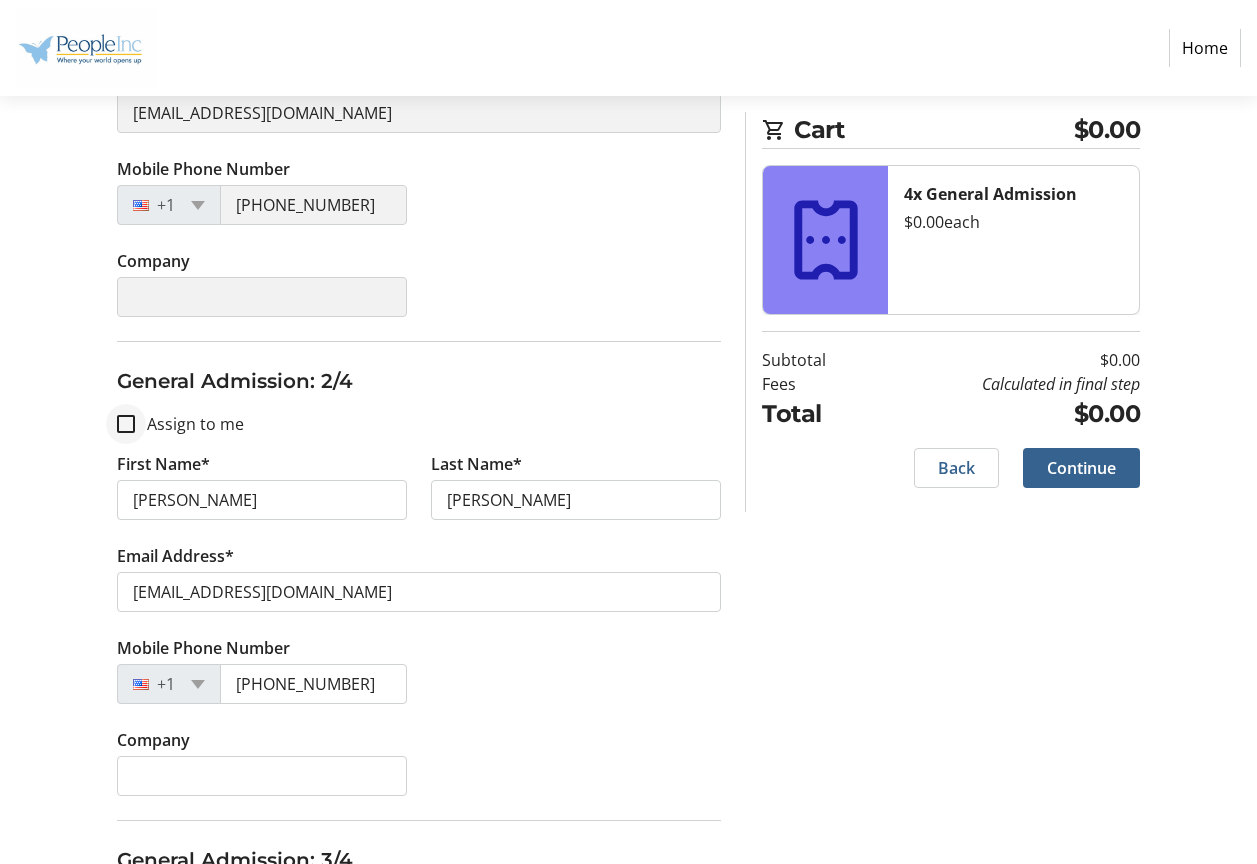 click at bounding box center (126, 424) 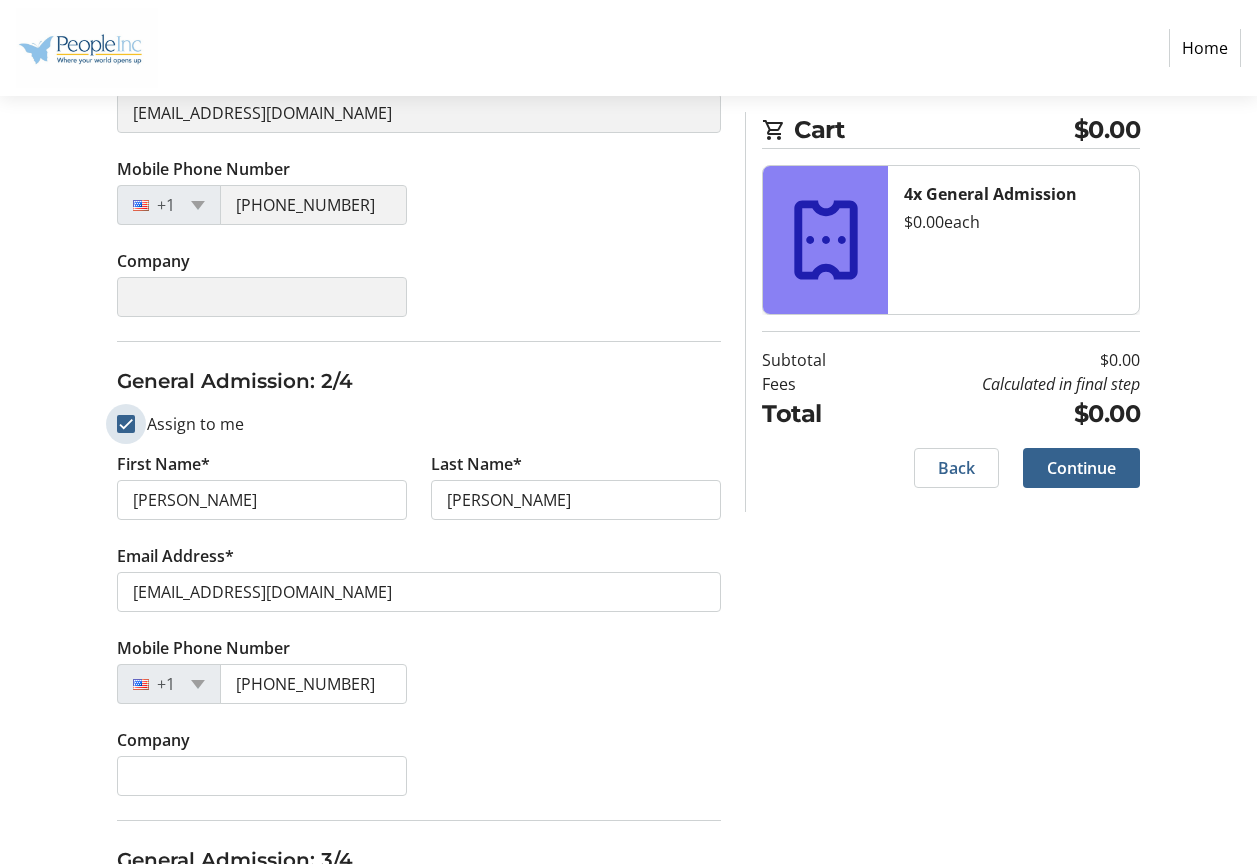 checkbox on "true" 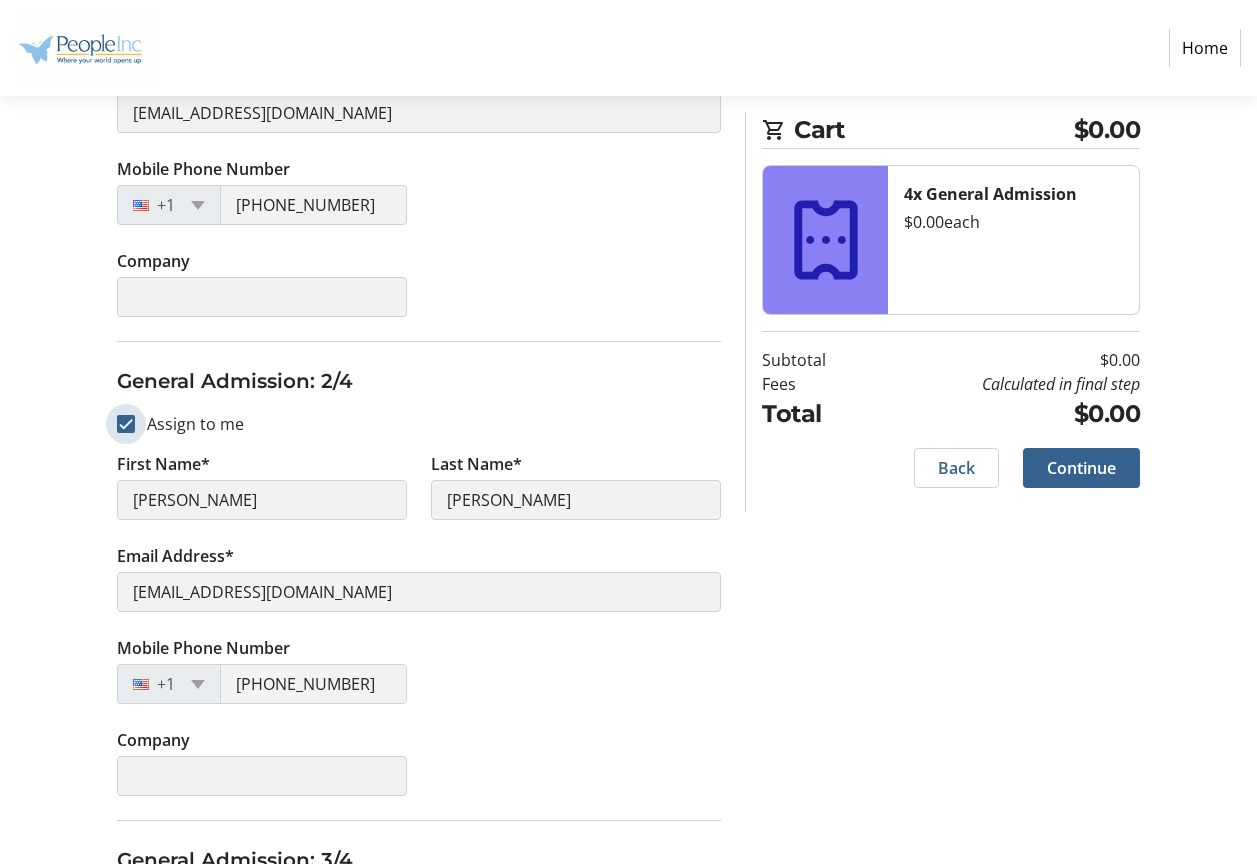 scroll, scrollTop: 346, scrollLeft: 0, axis: vertical 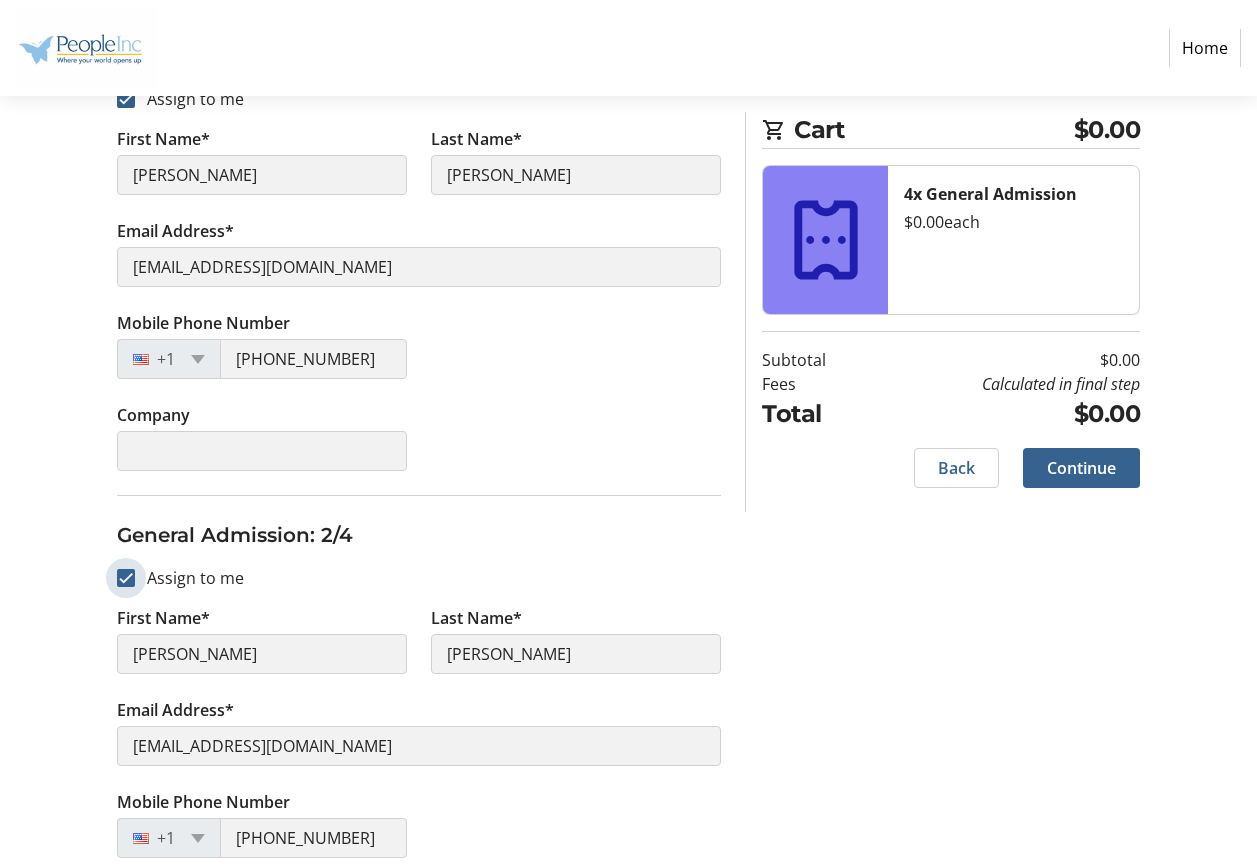 type on "bigbru422@gmail.com" 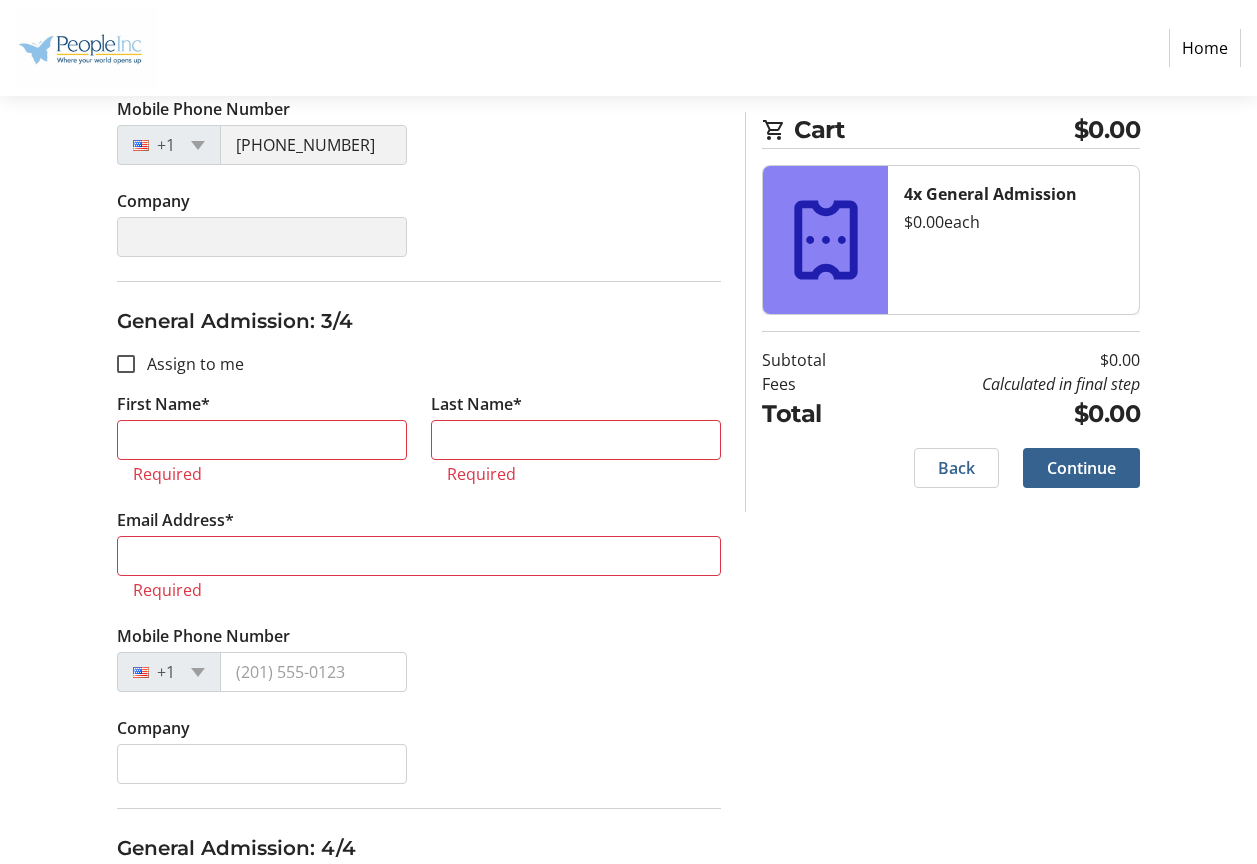 scroll, scrollTop: 1100, scrollLeft: 0, axis: vertical 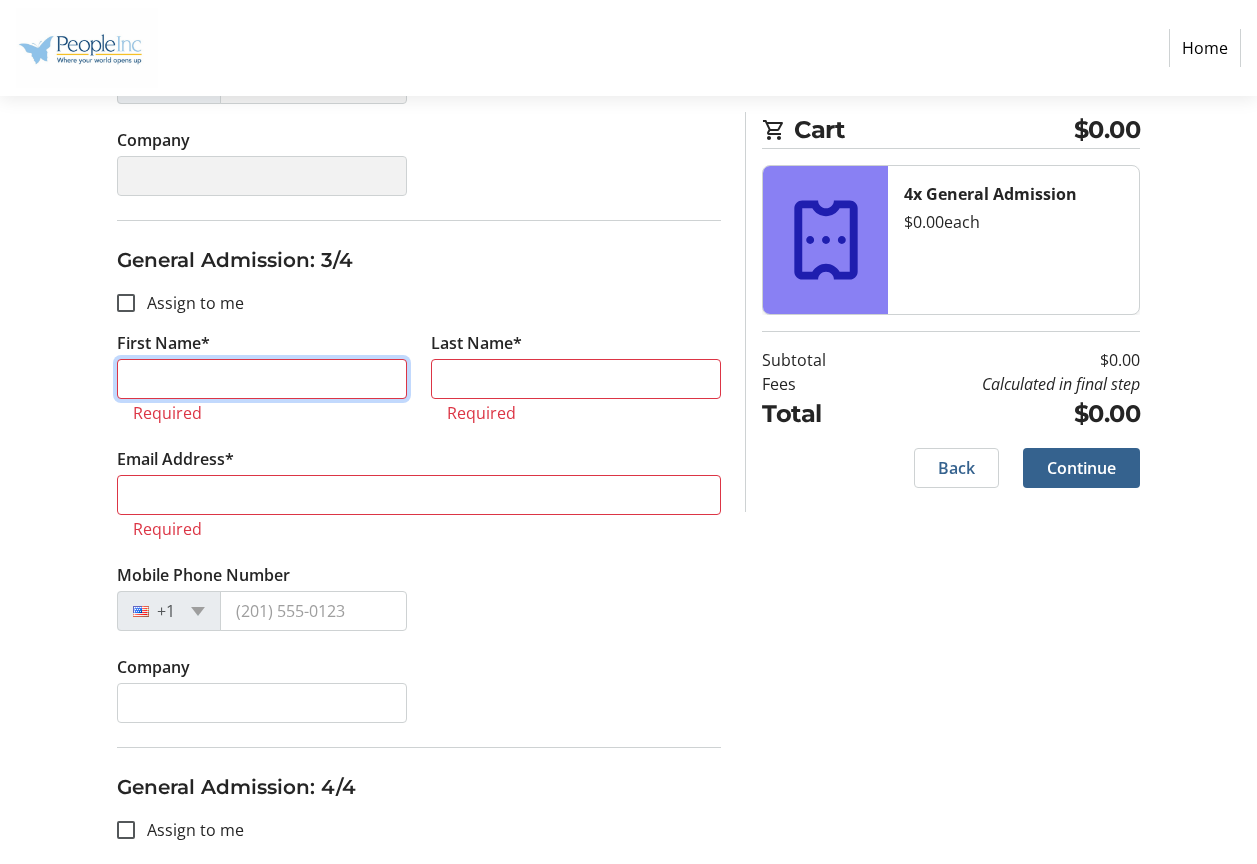 drag, startPoint x: 196, startPoint y: 375, endPoint x: 254, endPoint y: 387, distance: 59.22837 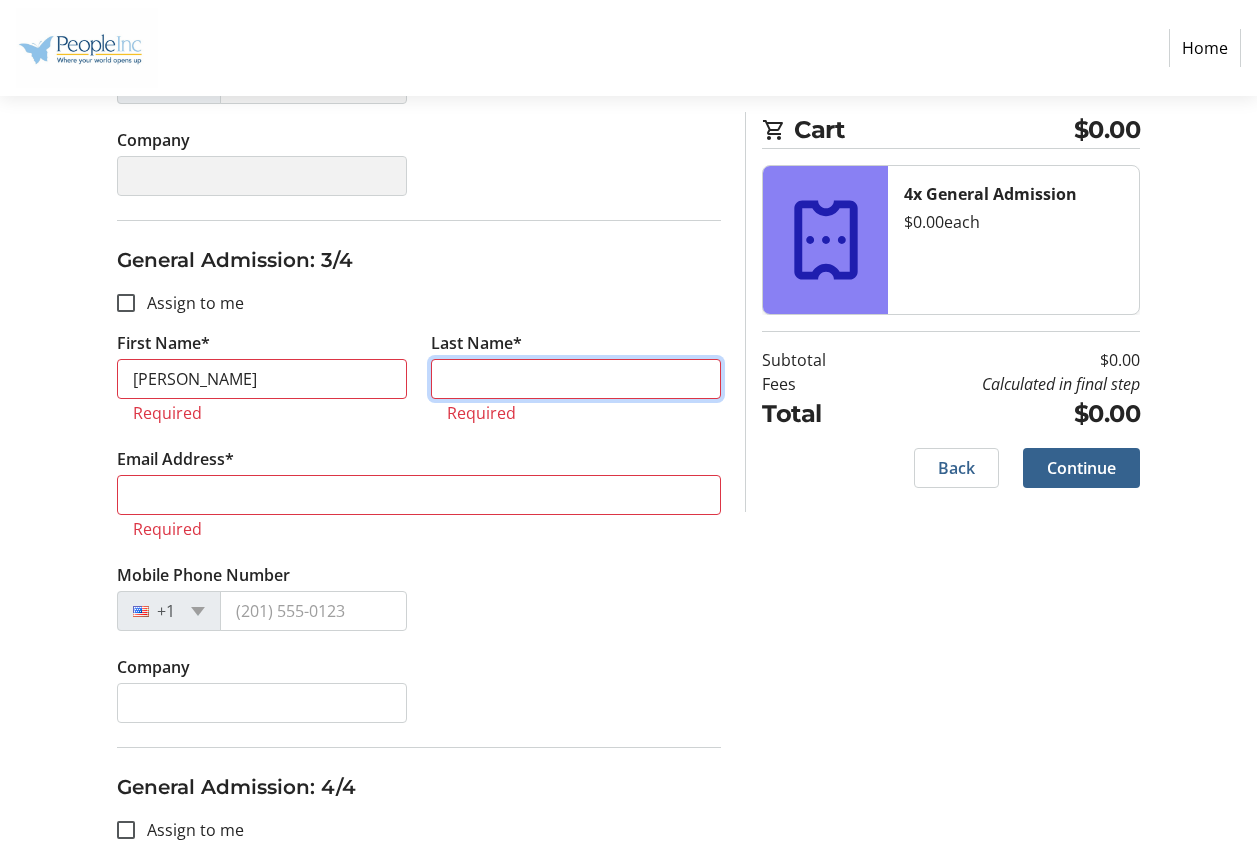 type on "Gainey" 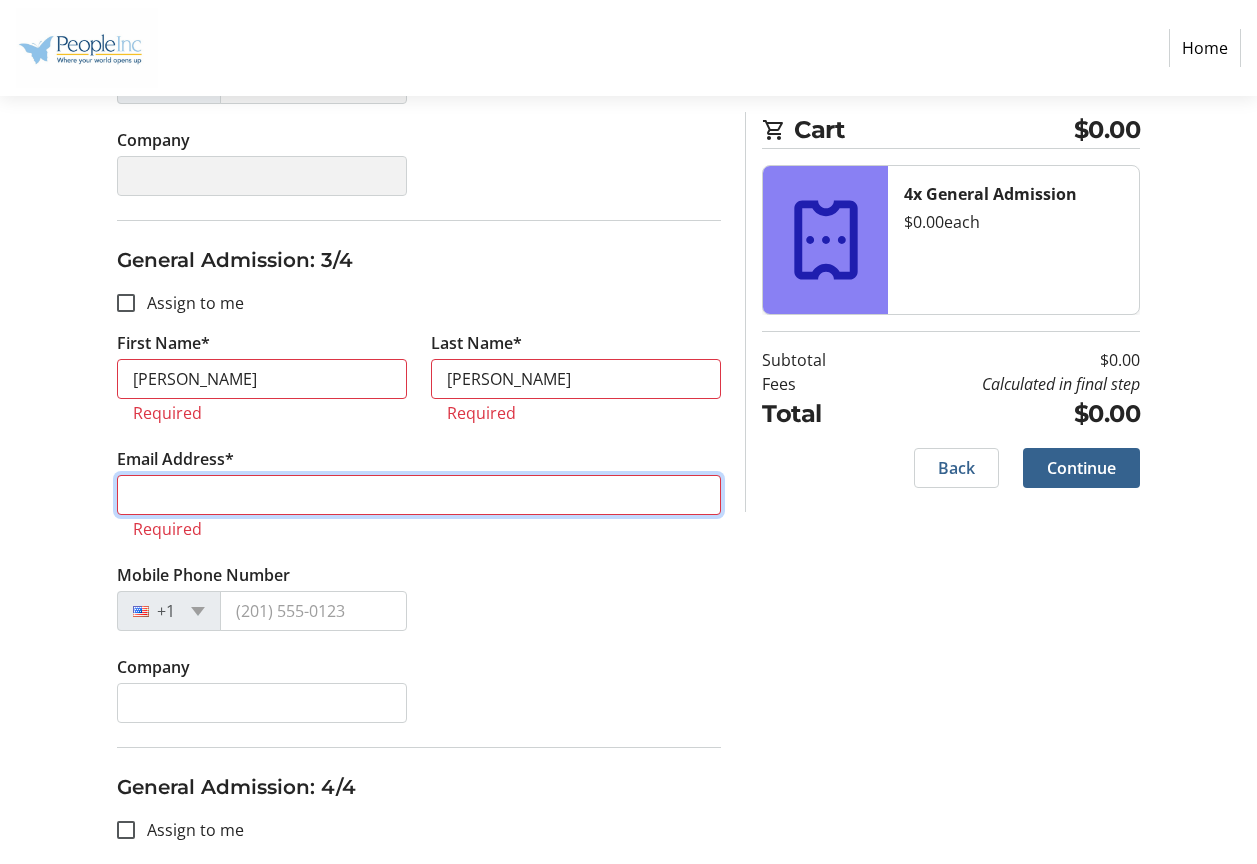 type on "Bigbru422@gmail.com" 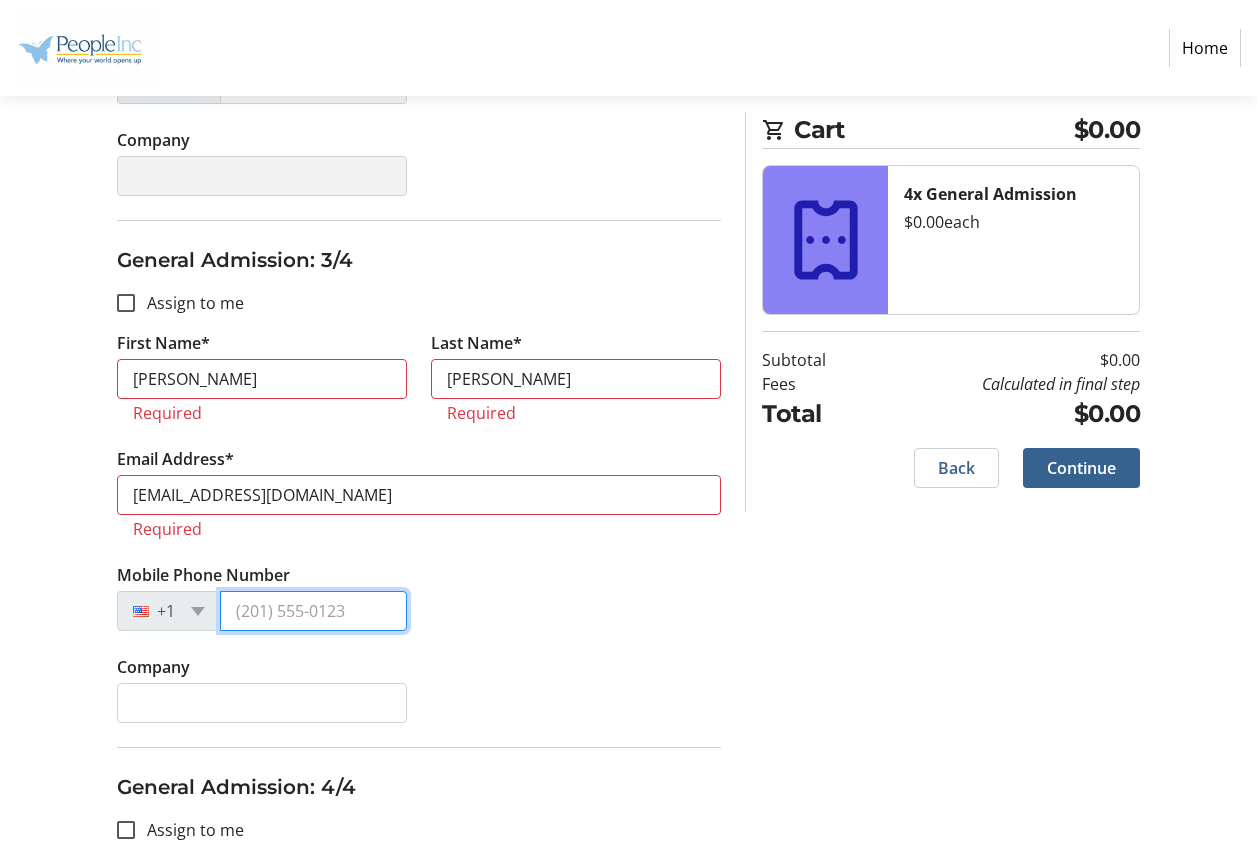 type on "(716) 444-4905" 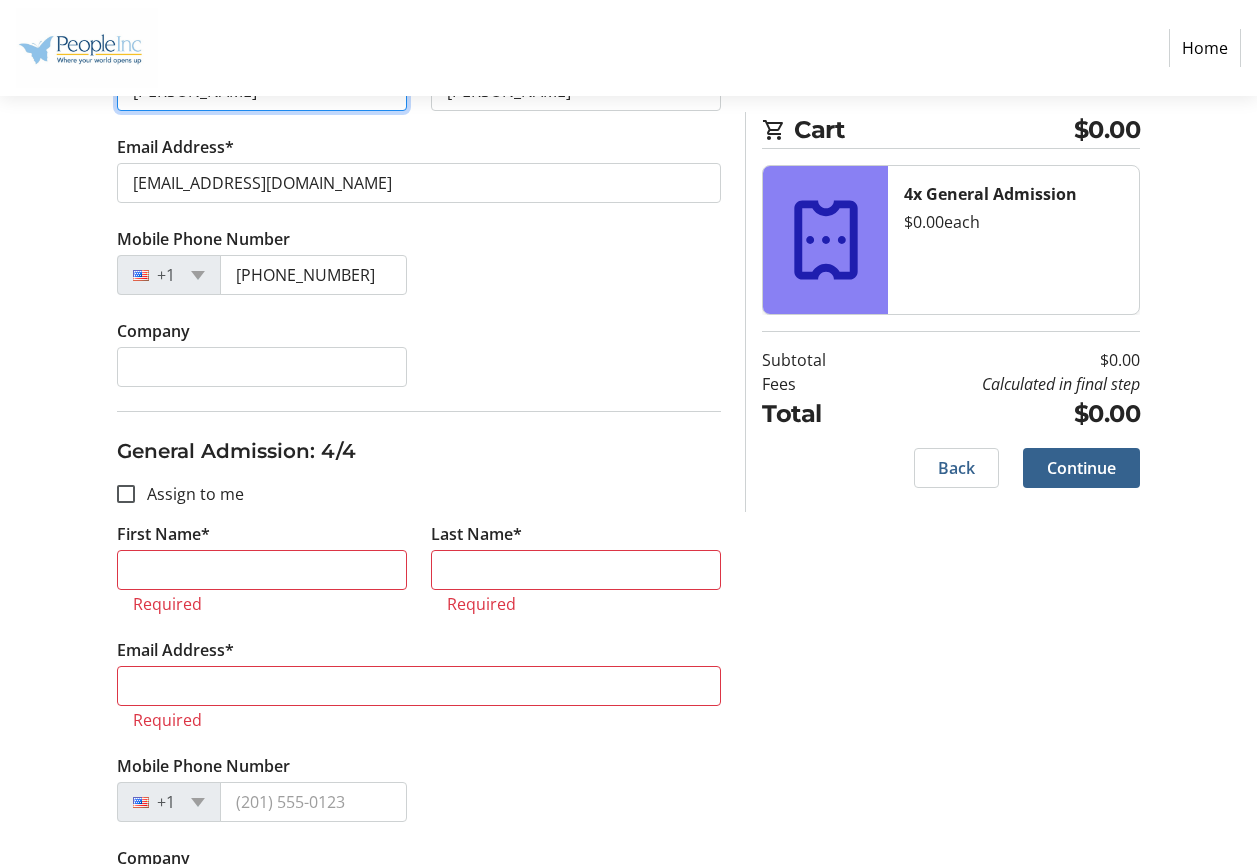 scroll, scrollTop: 1400, scrollLeft: 0, axis: vertical 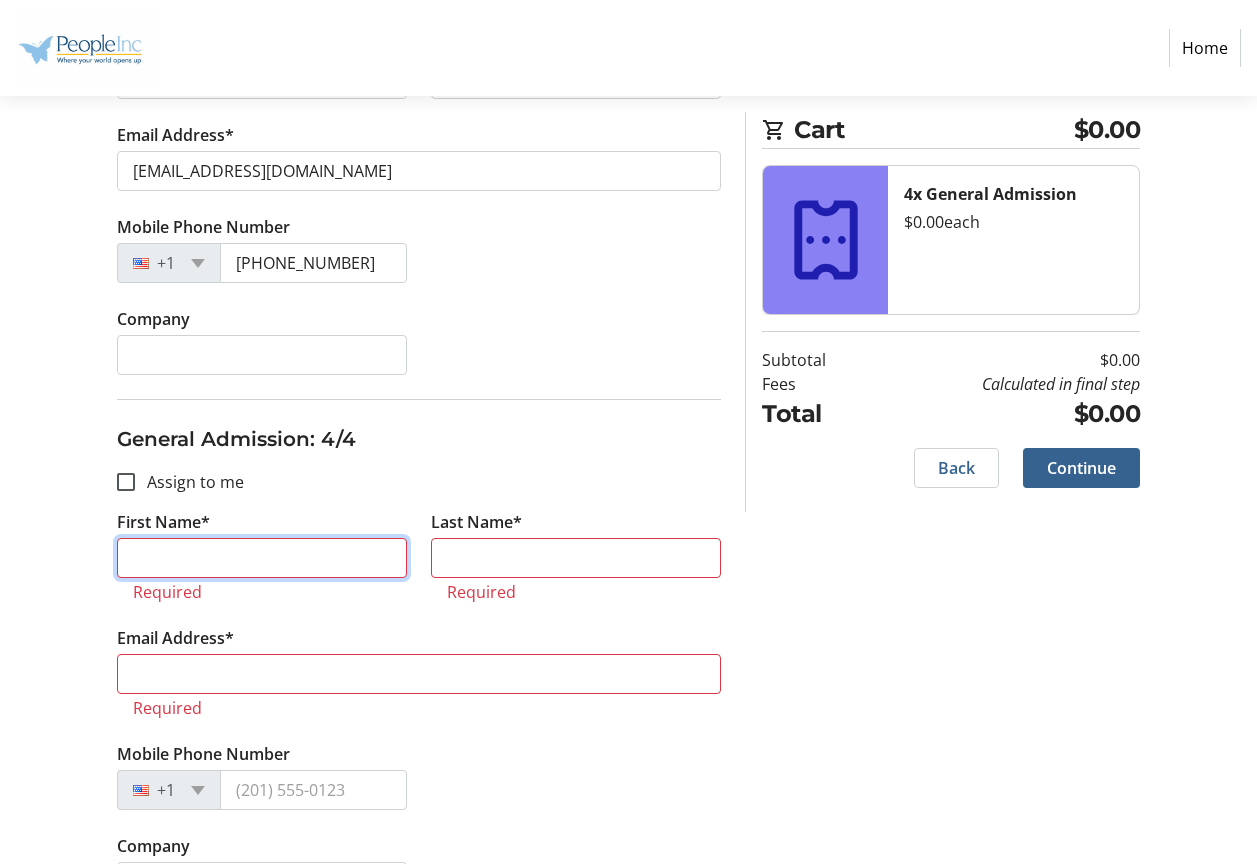 drag, startPoint x: 198, startPoint y: 553, endPoint x: 208, endPoint y: 552, distance: 10.049875 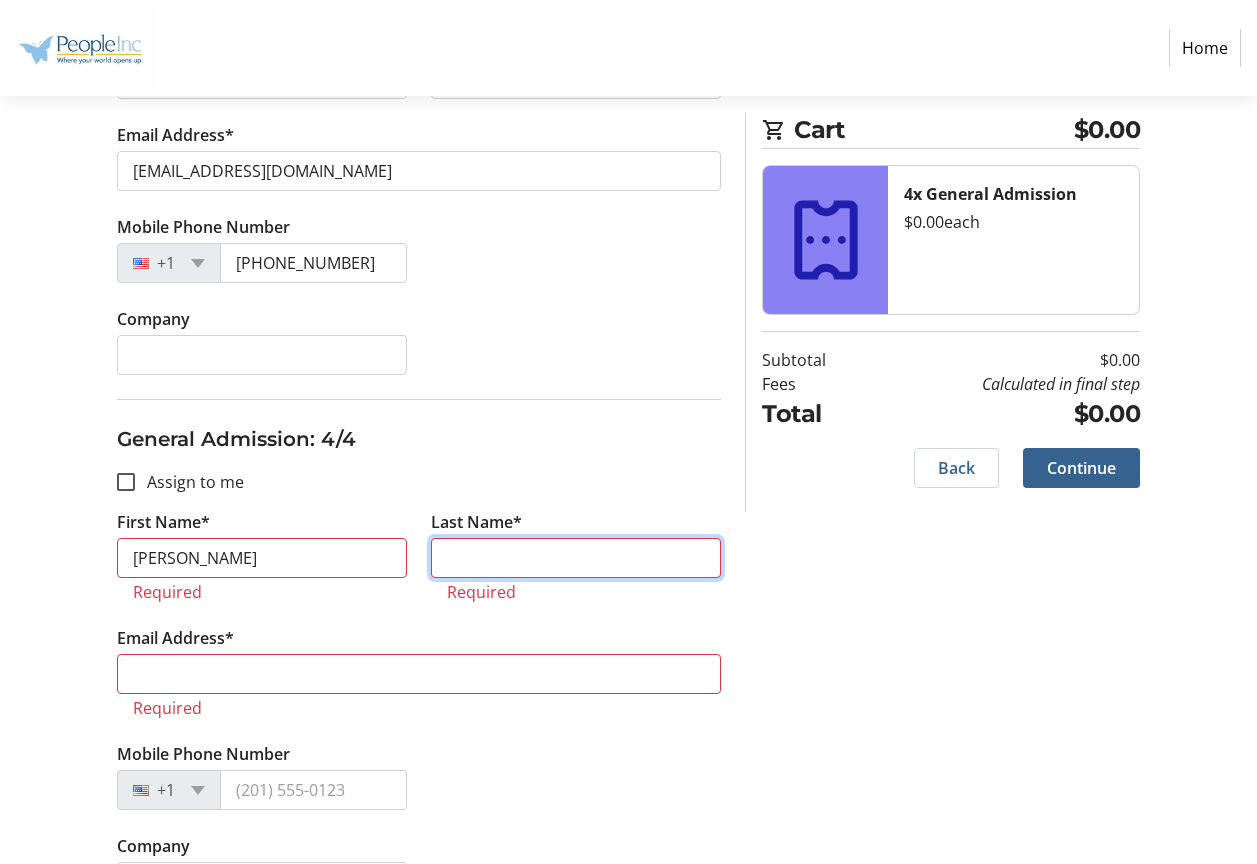 type on "Gainey" 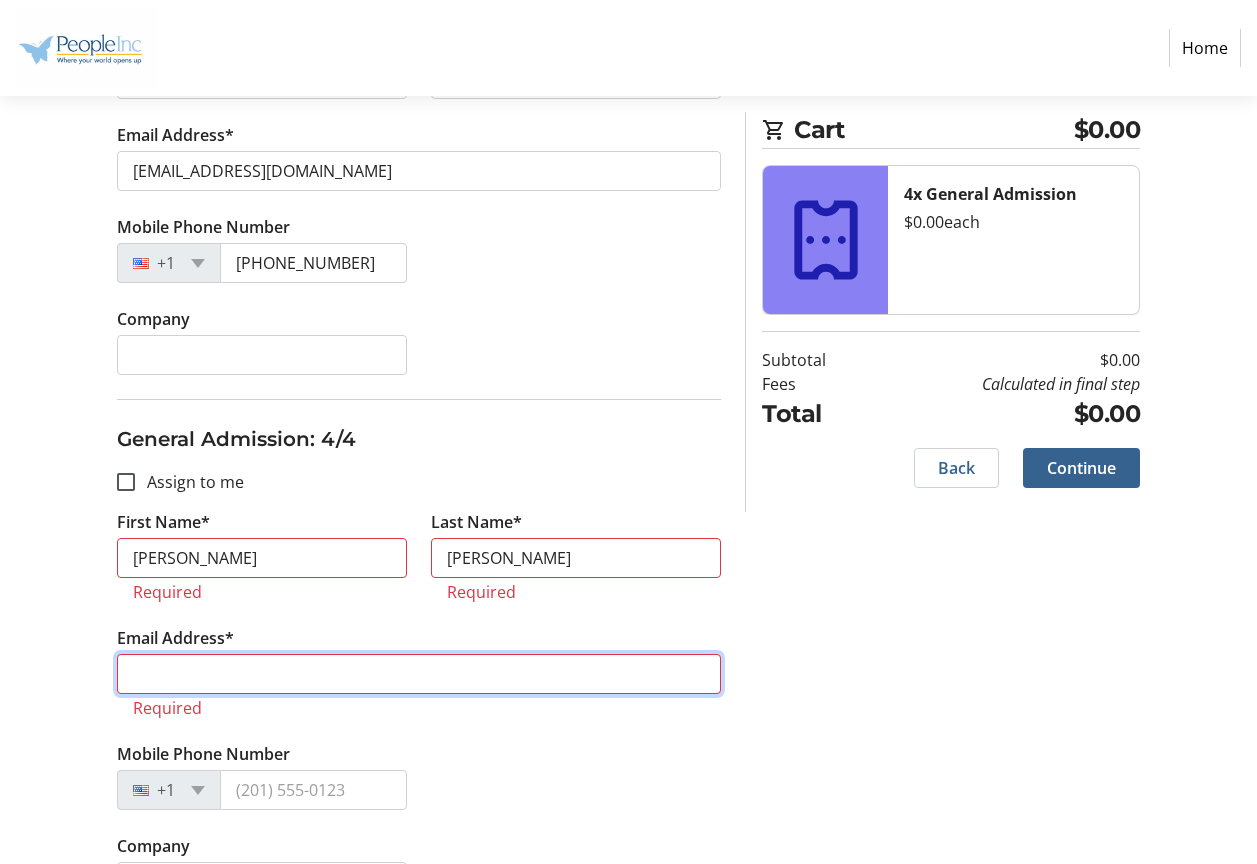 type on "Bigbru422@gmail.com" 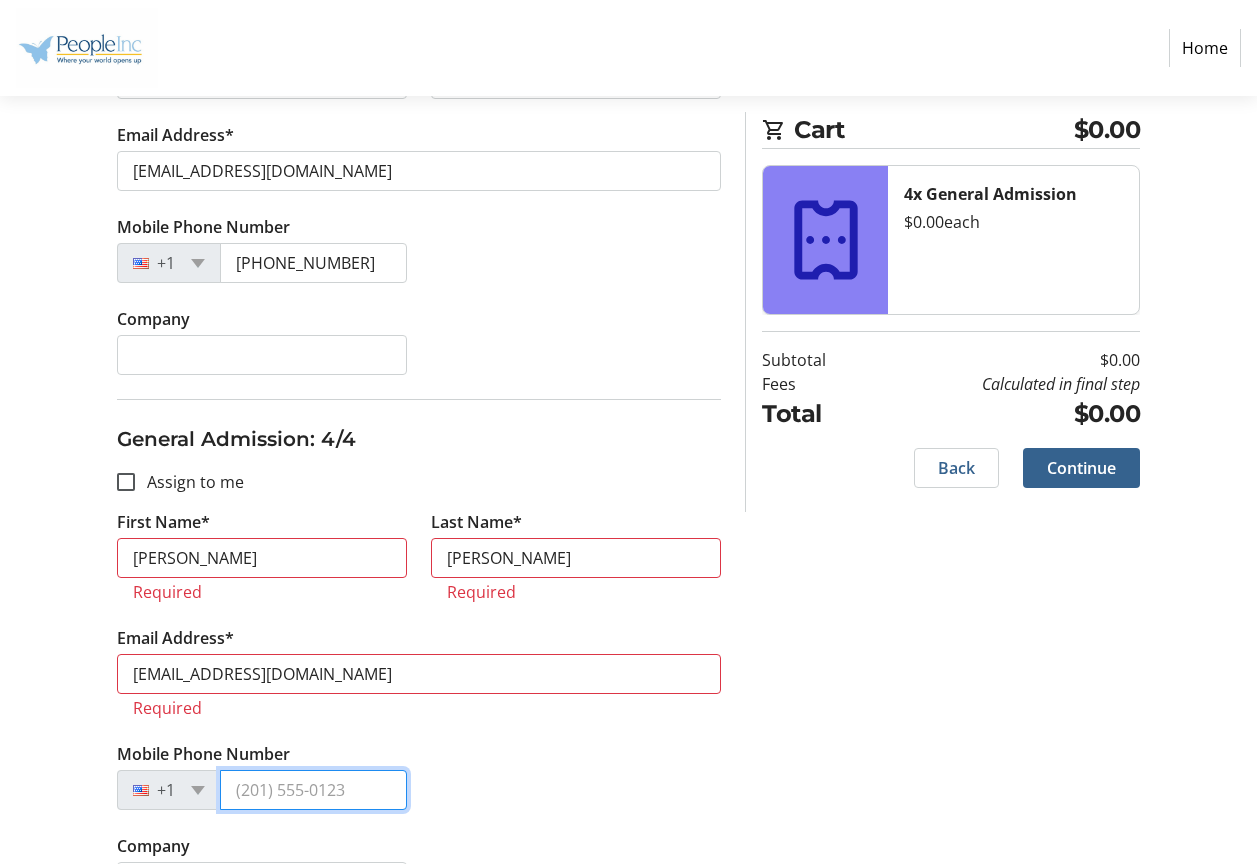 type on "(716) 444-4905" 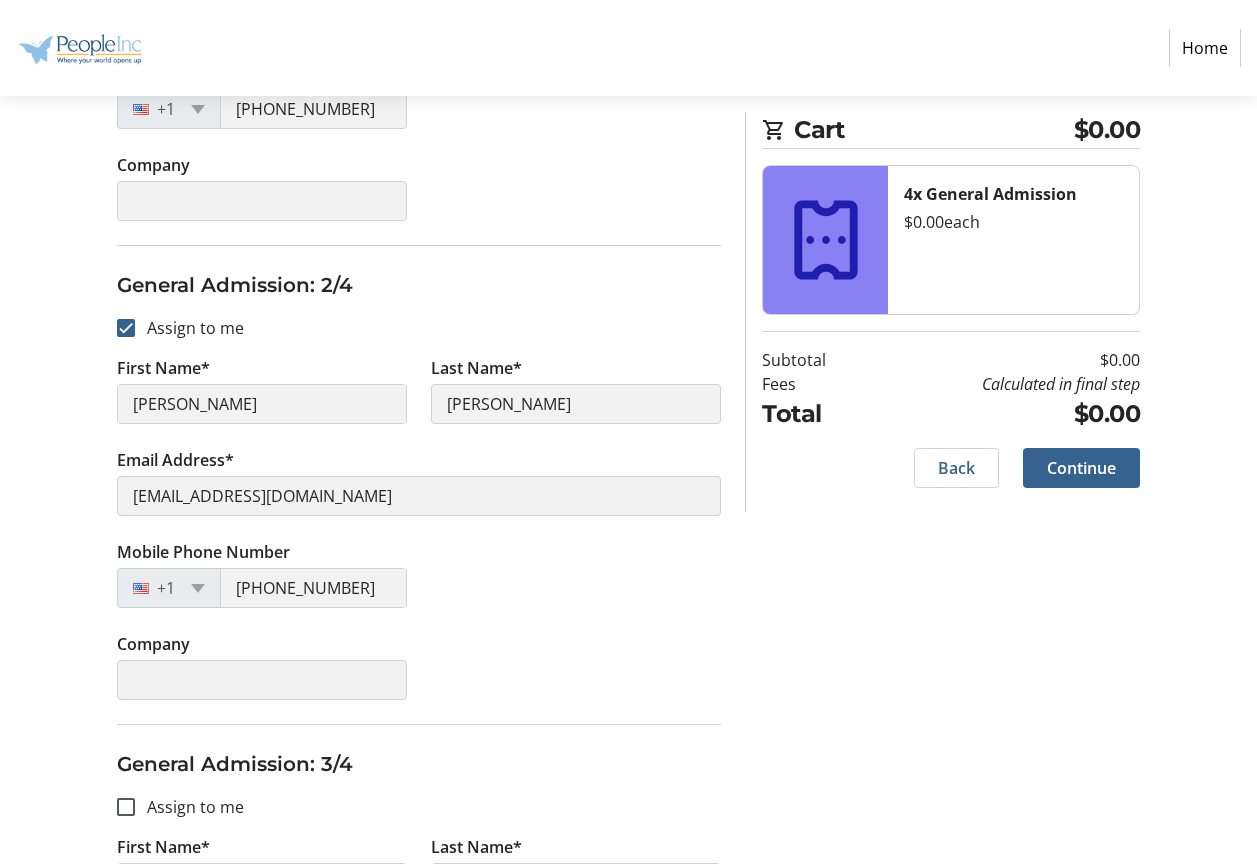 scroll, scrollTop: 814, scrollLeft: 0, axis: vertical 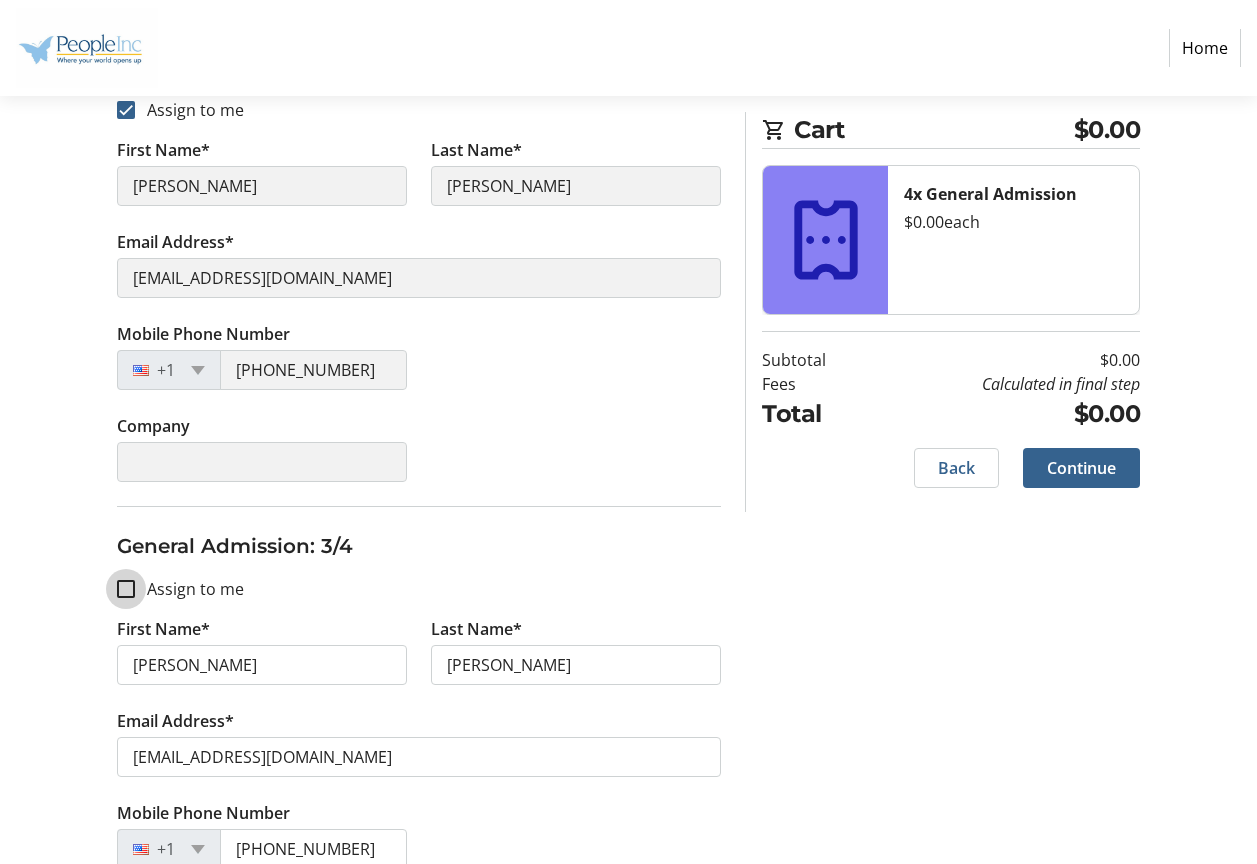 click on "Assign to me" at bounding box center [126, 589] 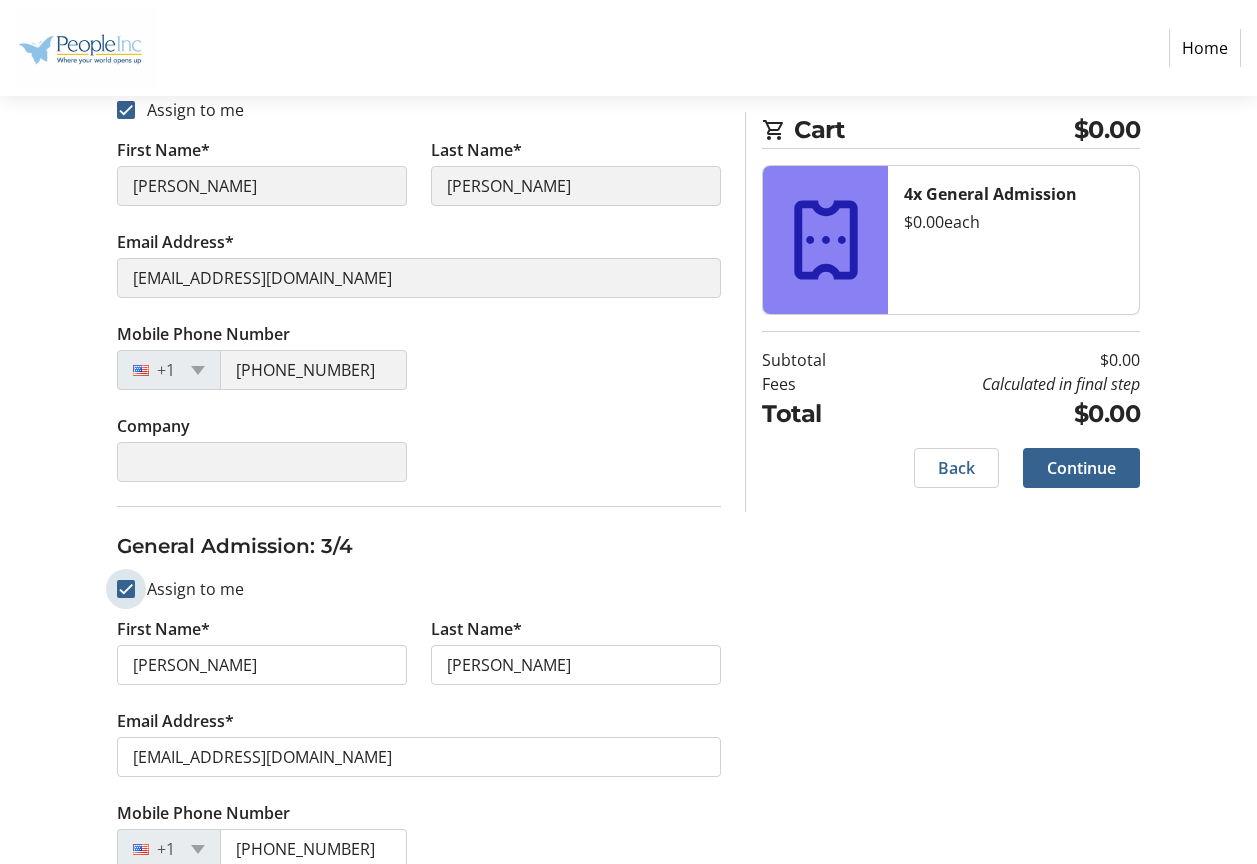 checkbox on "true" 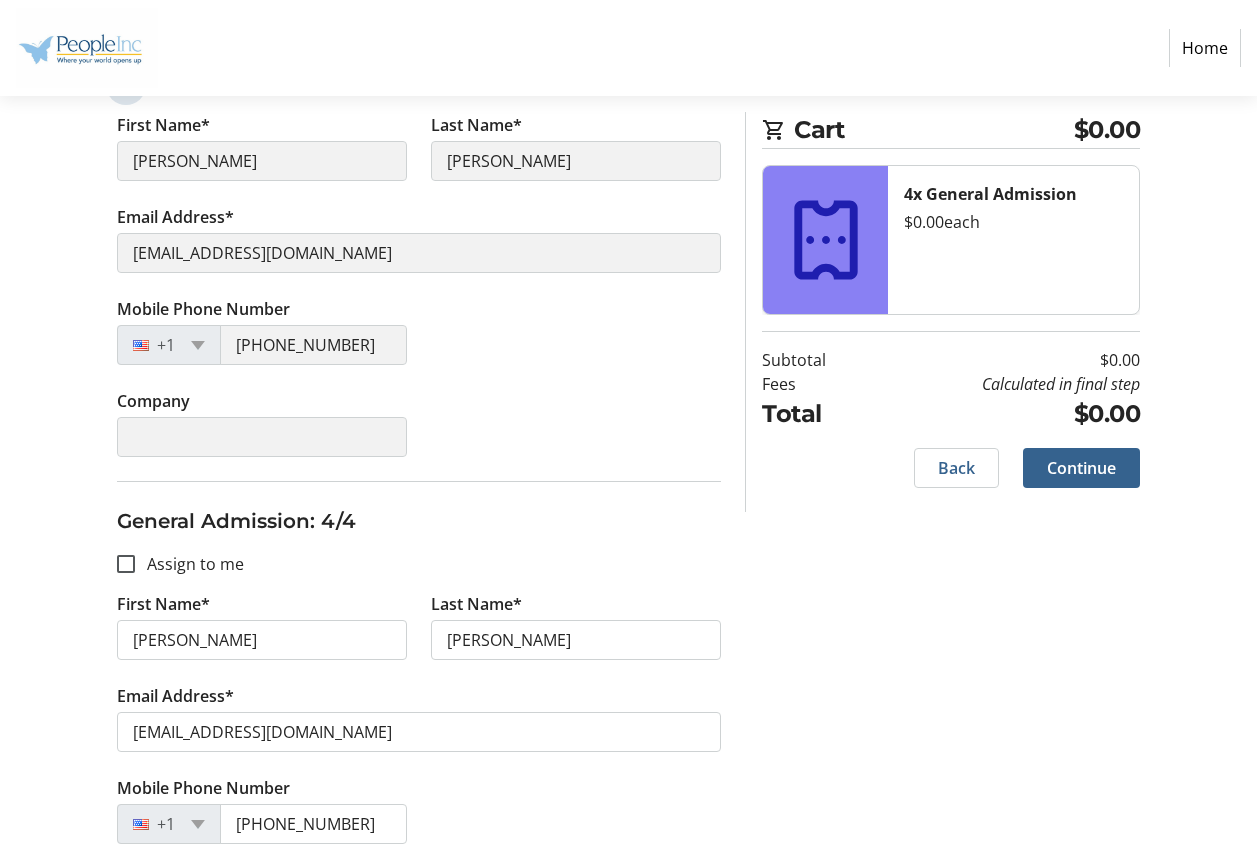 scroll, scrollTop: 1414, scrollLeft: 0, axis: vertical 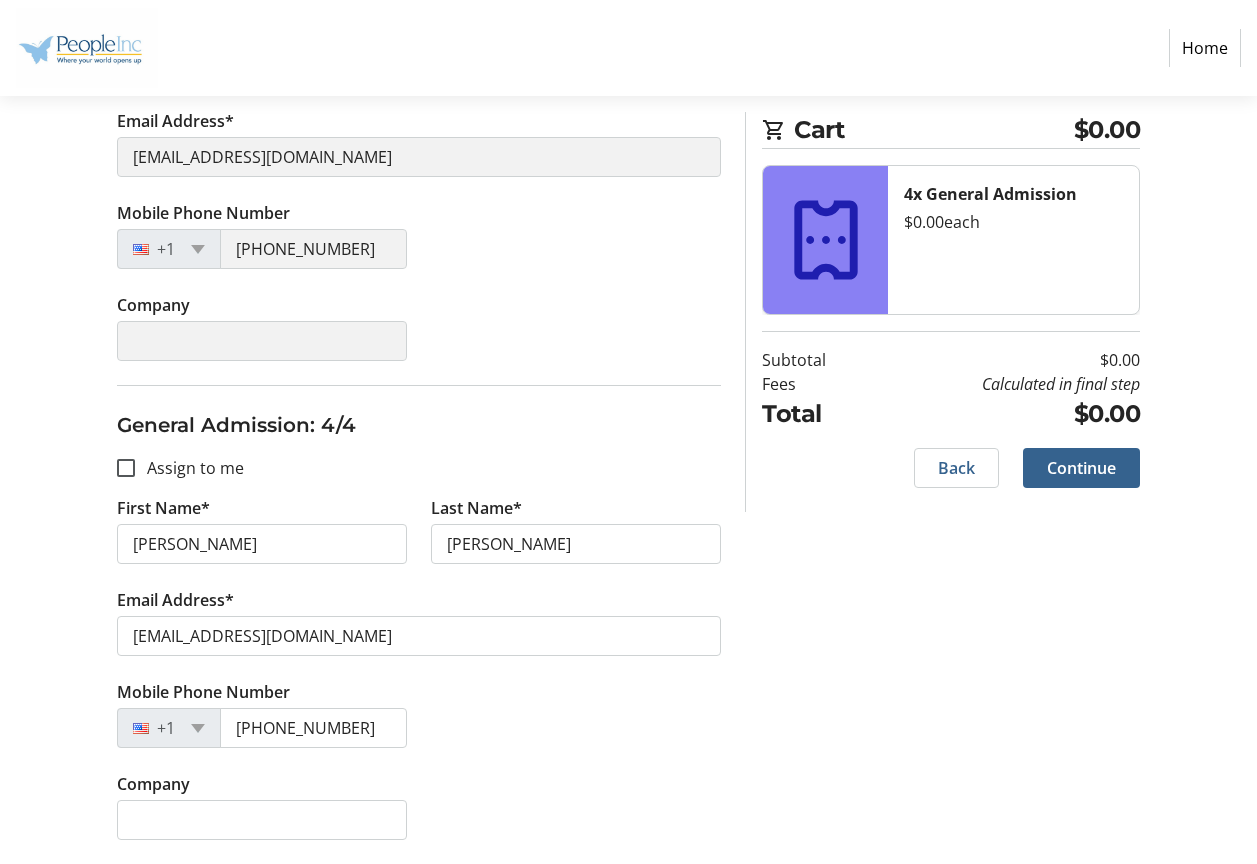 type on "bigbru422@gmail.com" 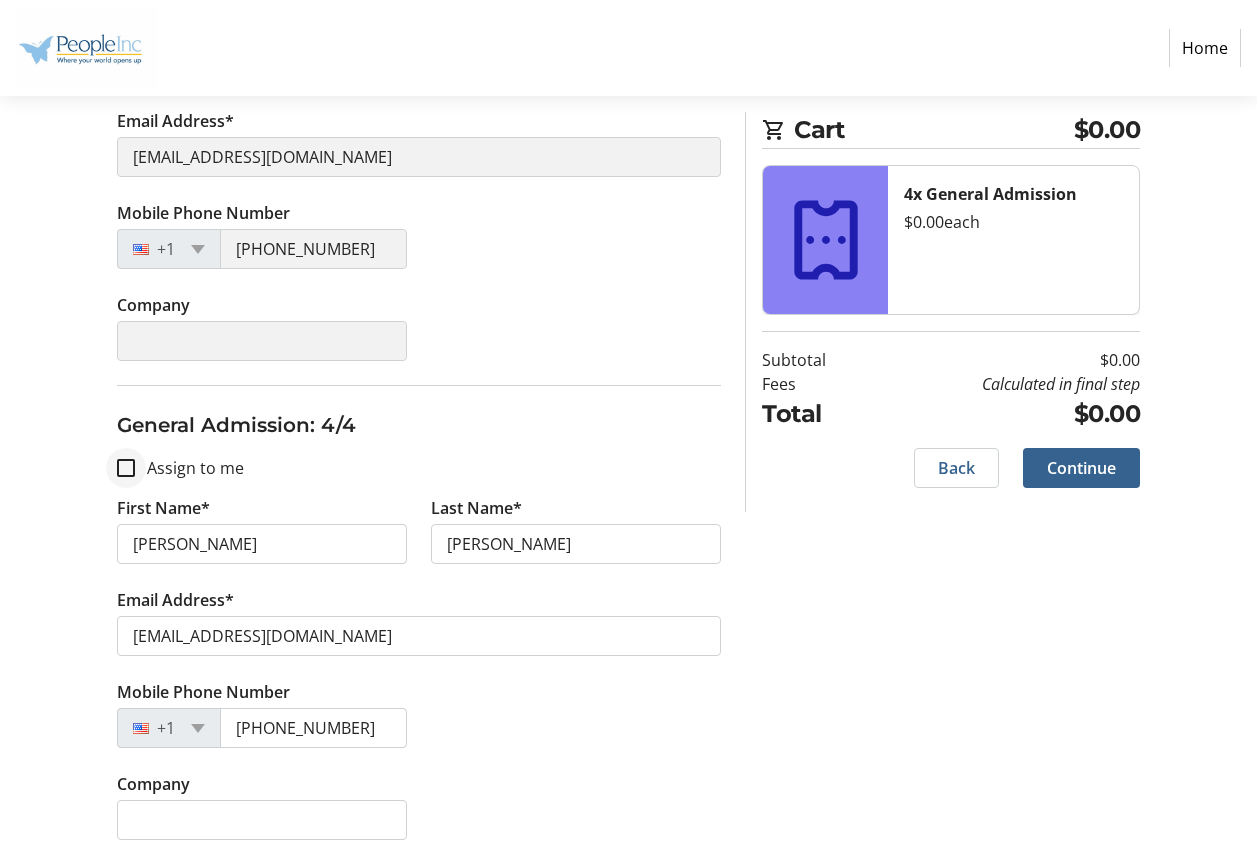 drag, startPoint x: 124, startPoint y: 479, endPoint x: 134, endPoint y: 480, distance: 10.049875 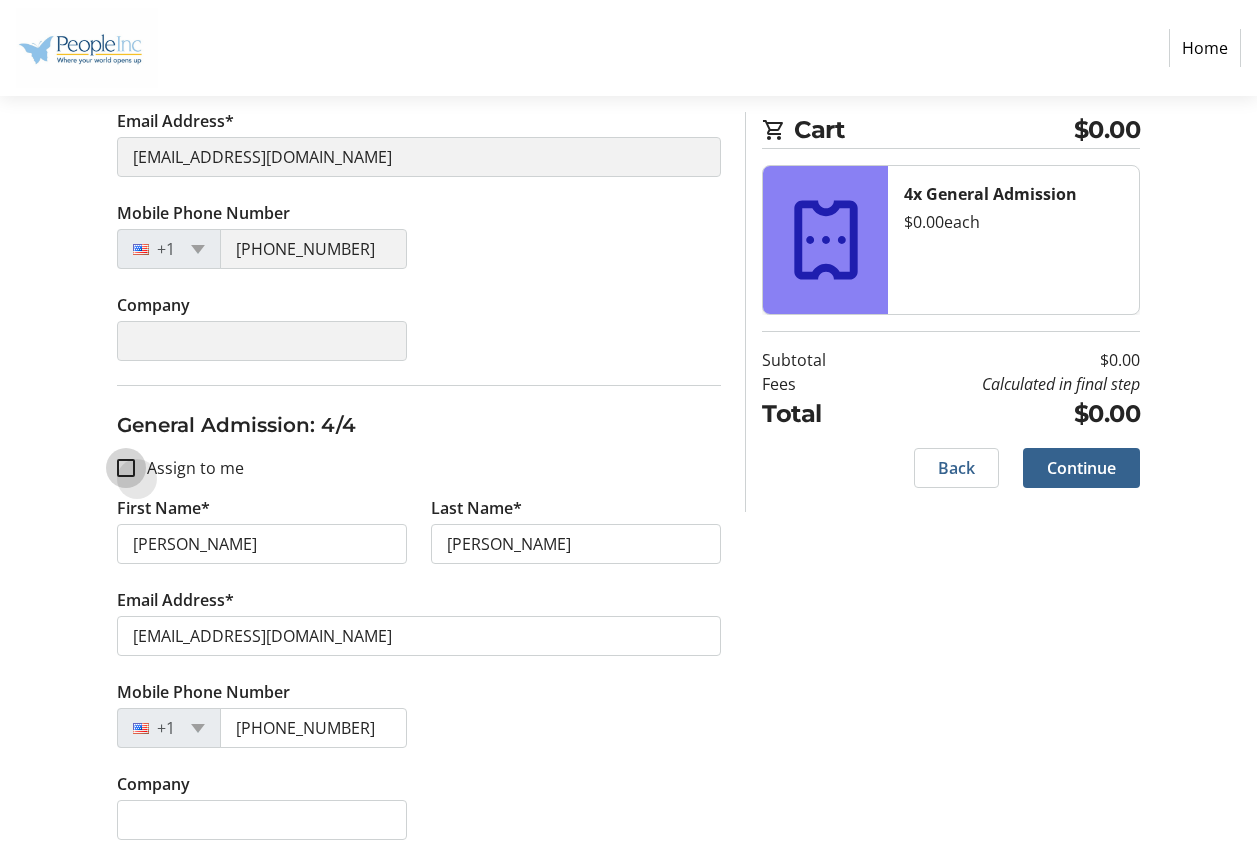 click on "Assign to me" at bounding box center (126, 468) 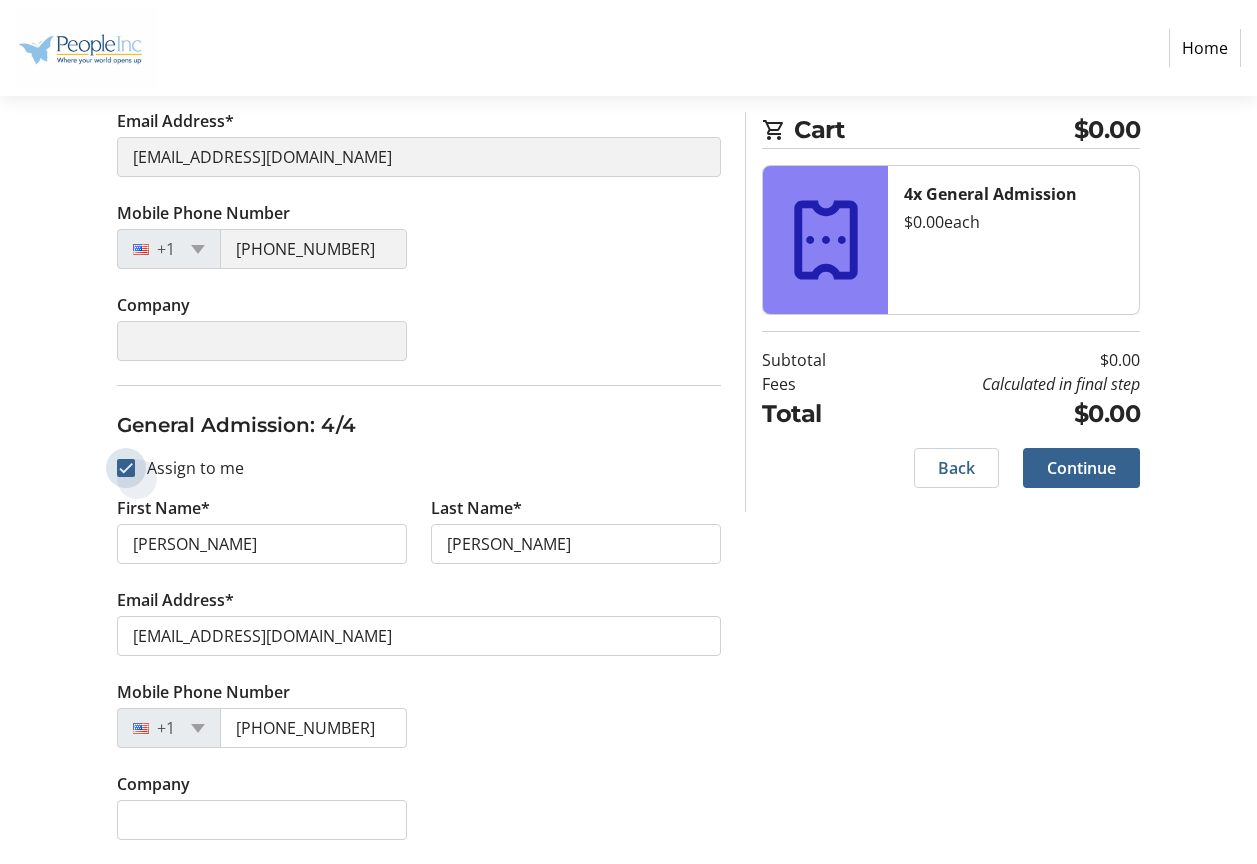 checkbox on "true" 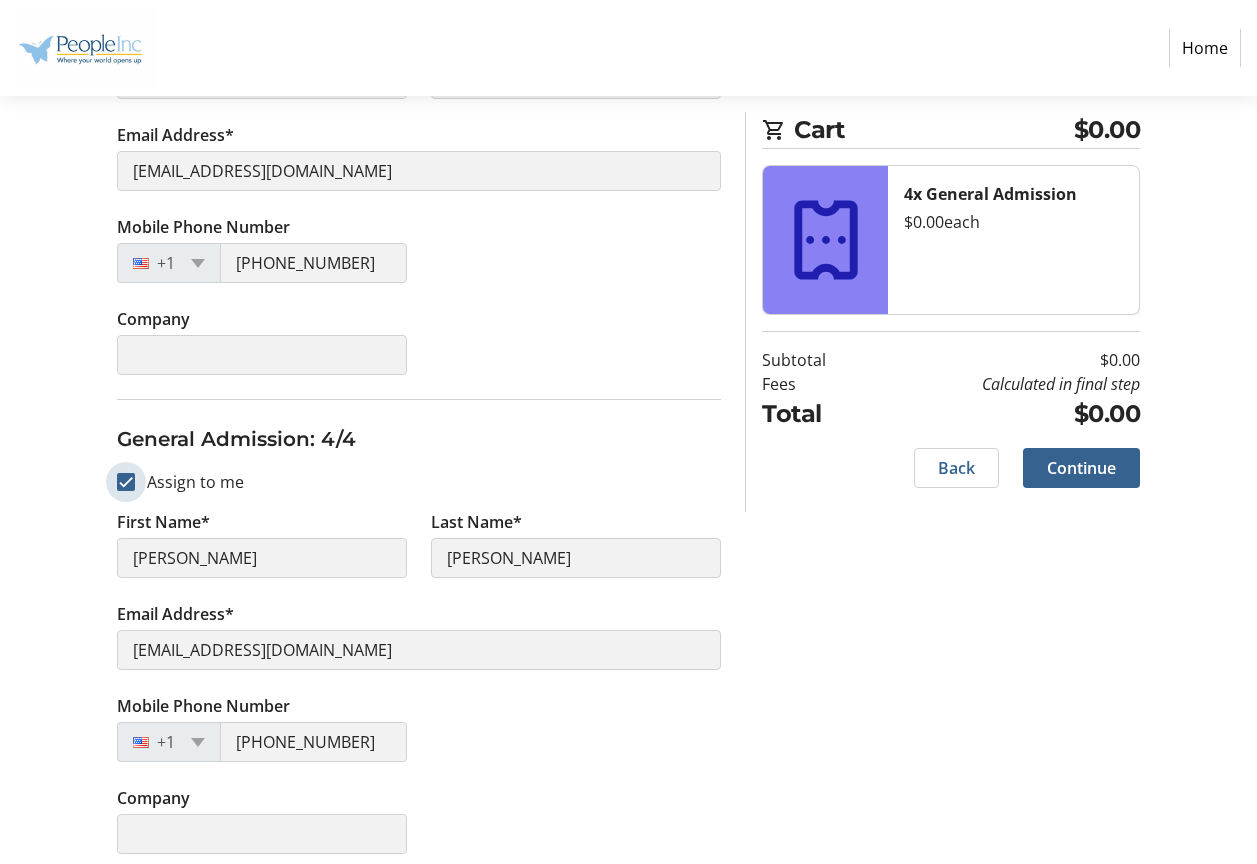 type on "bigbru422@gmail.com" 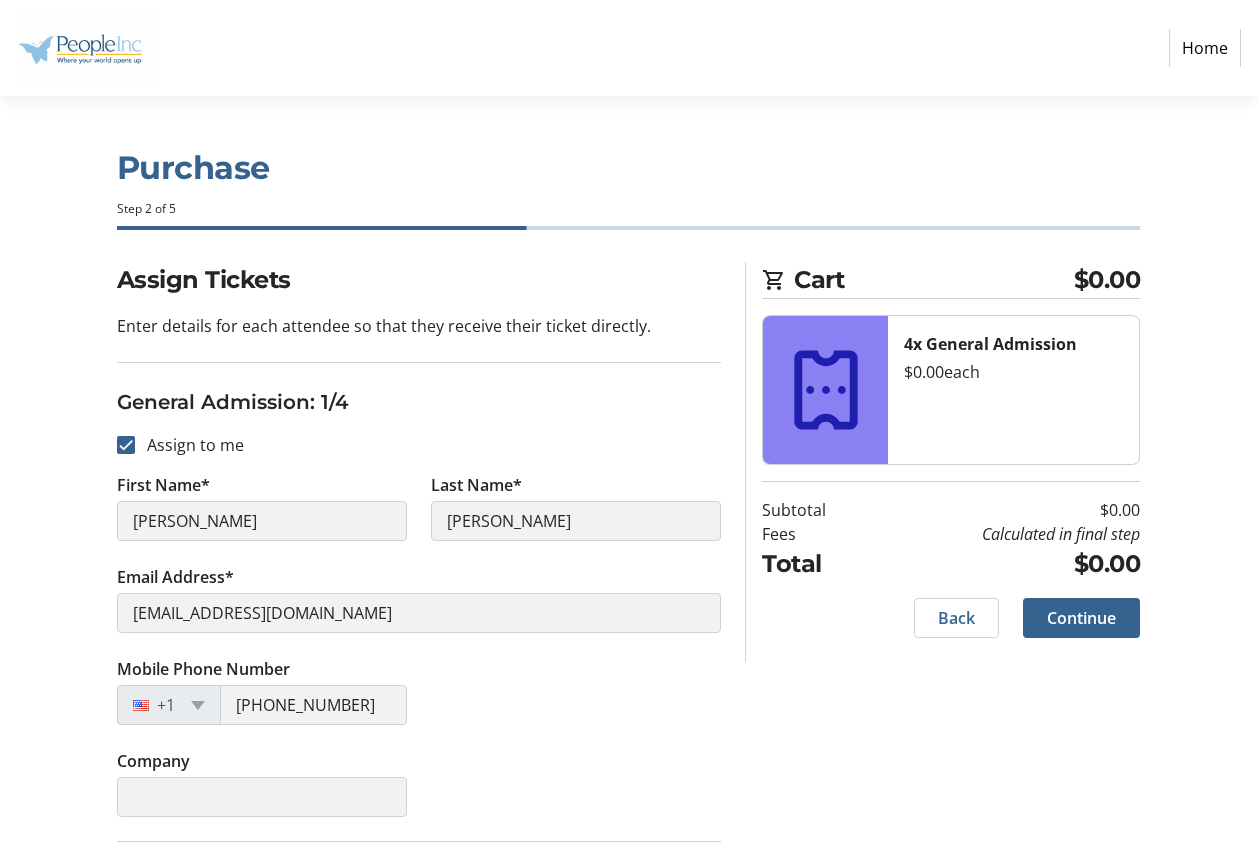 scroll, scrollTop: 500, scrollLeft: 0, axis: vertical 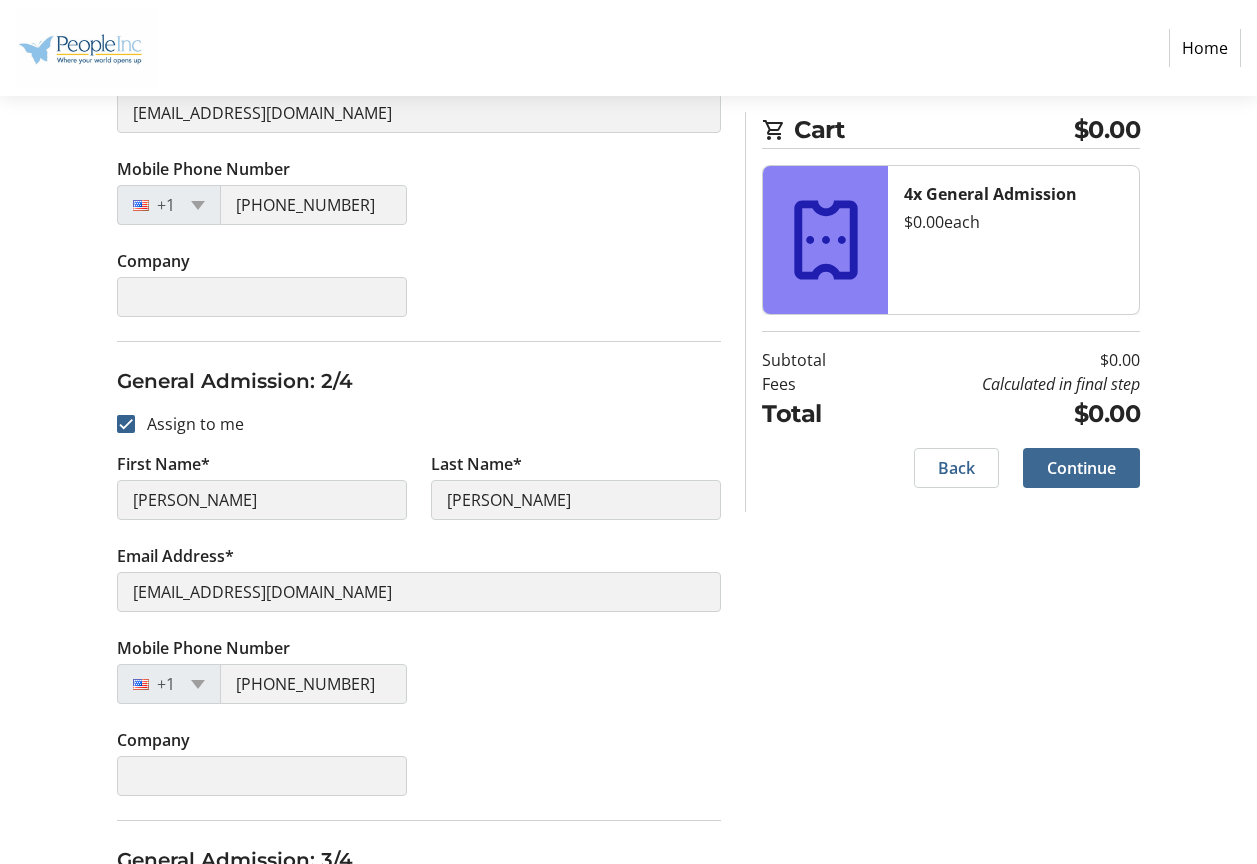 click on "Continue" 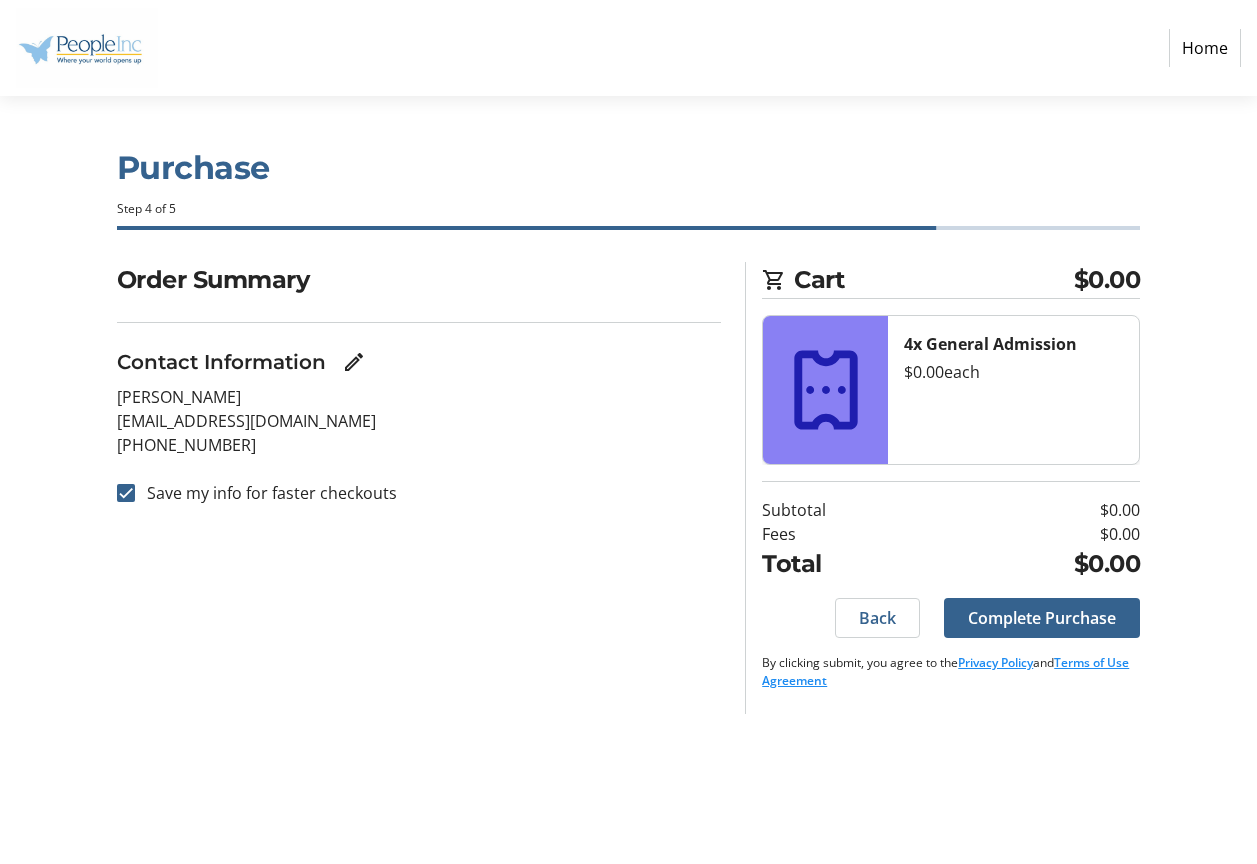 scroll, scrollTop: 0, scrollLeft: 0, axis: both 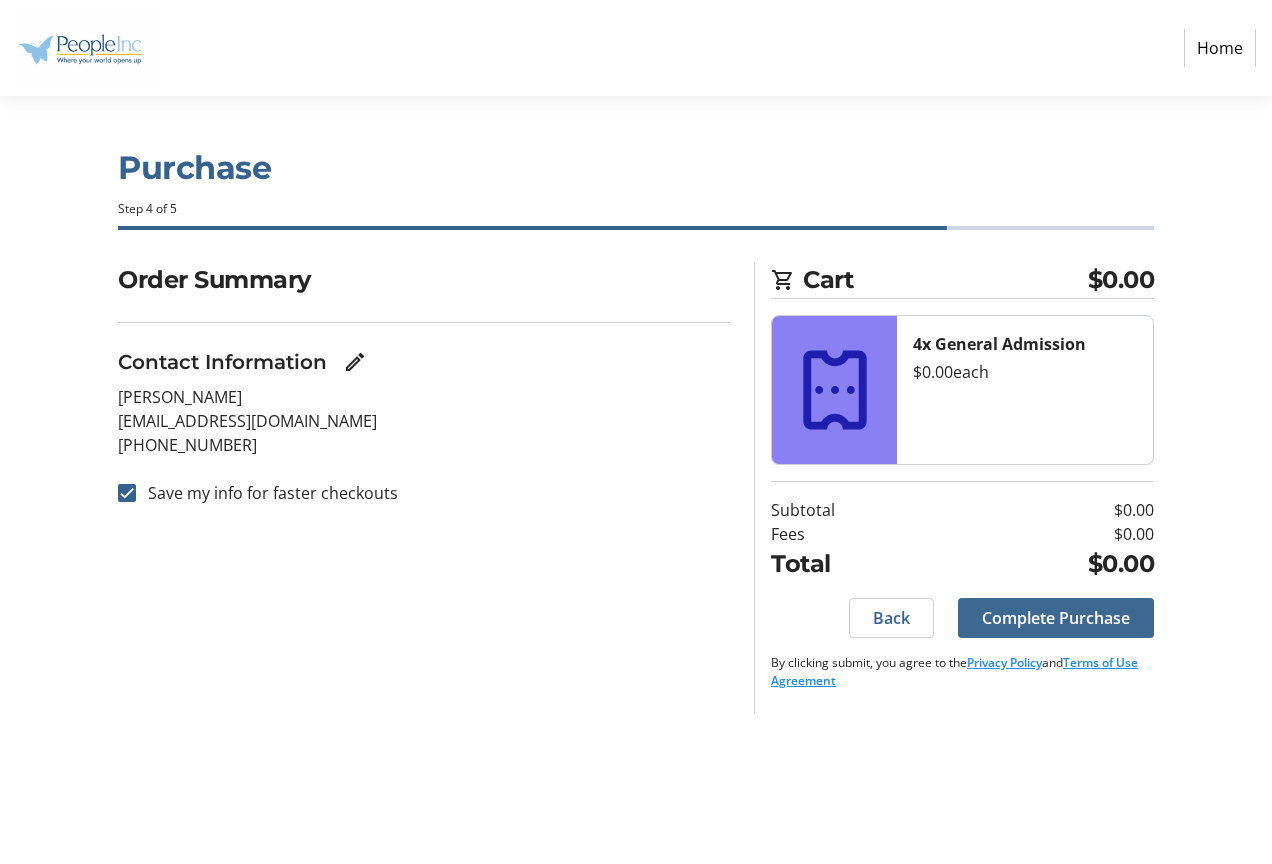 click on "Complete Purchase" 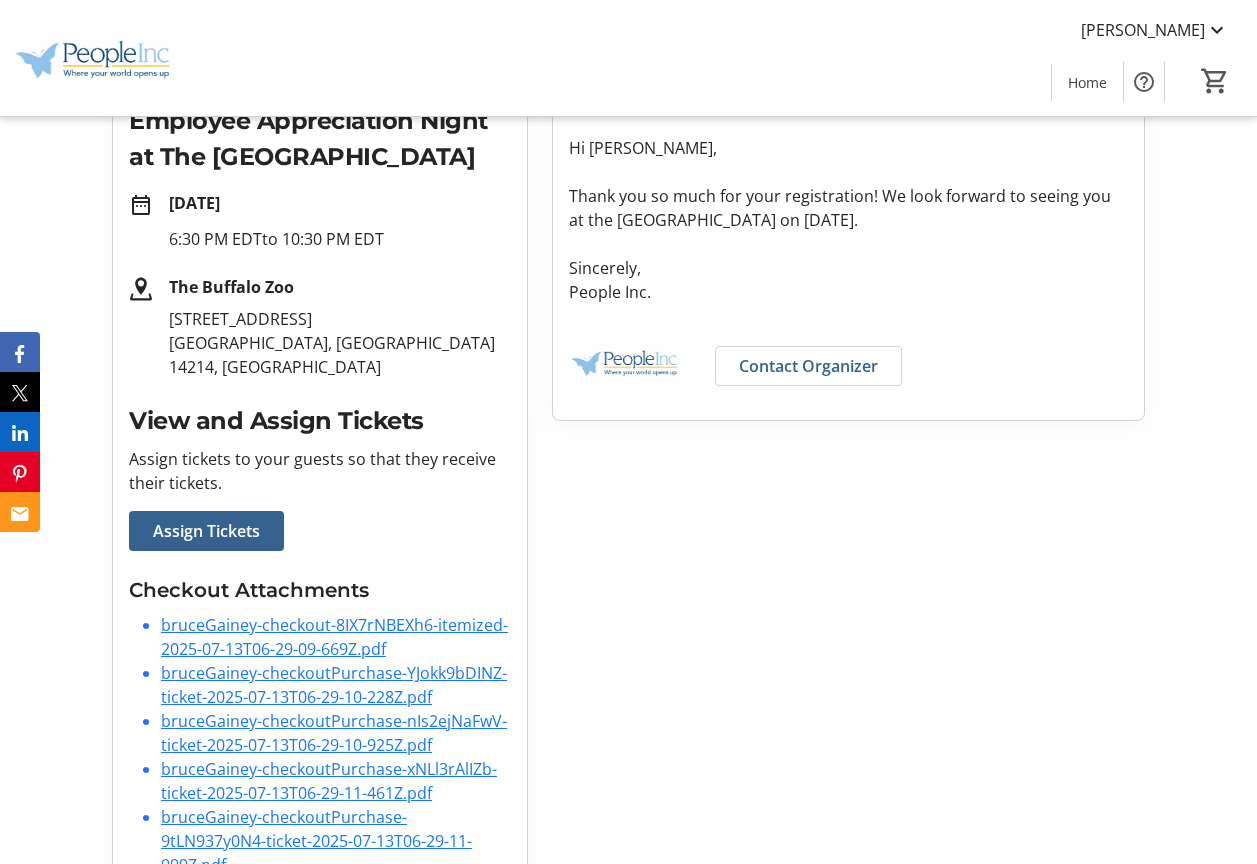 scroll, scrollTop: 367, scrollLeft: 0, axis: vertical 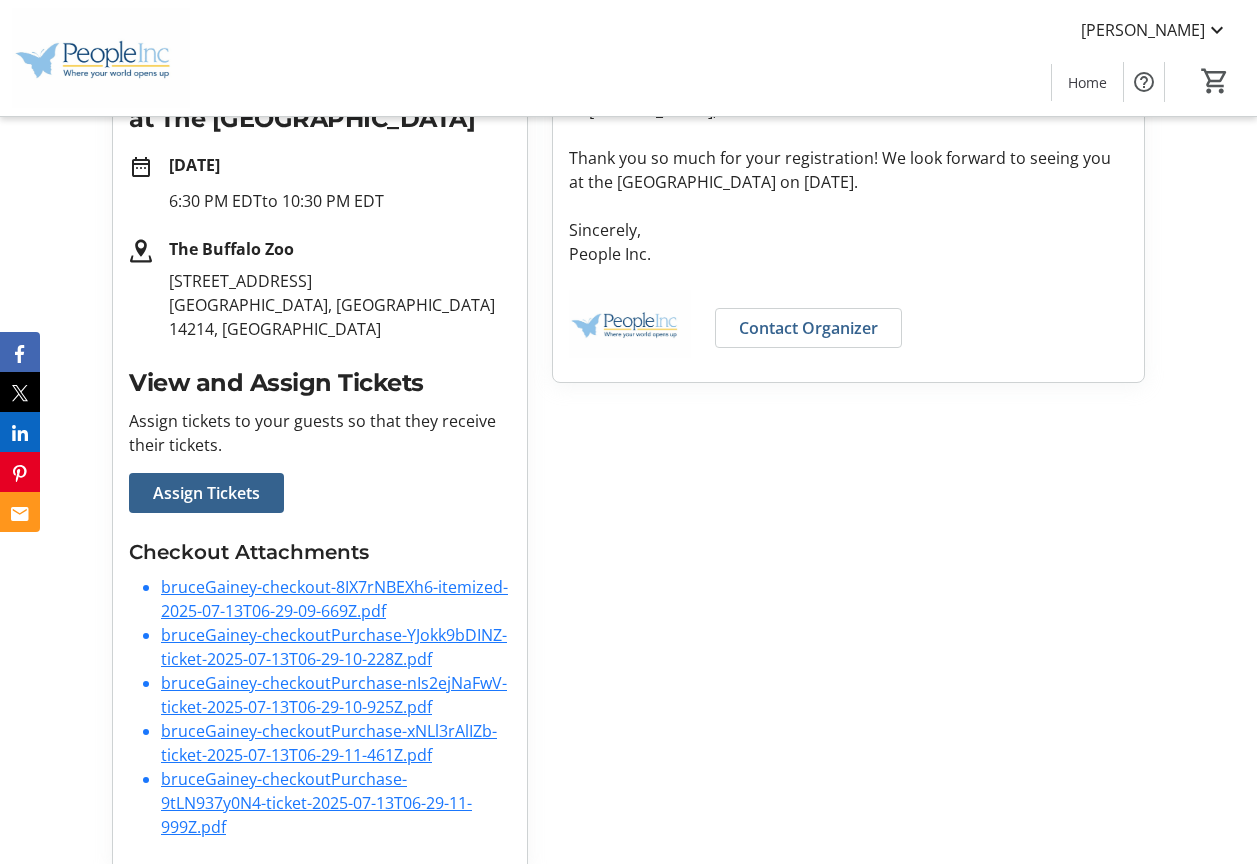 click on "bruceGainey-checkout-8IX7rNBEXh6-itemized-2025-07-13T06-29-09-669Z.pdf" 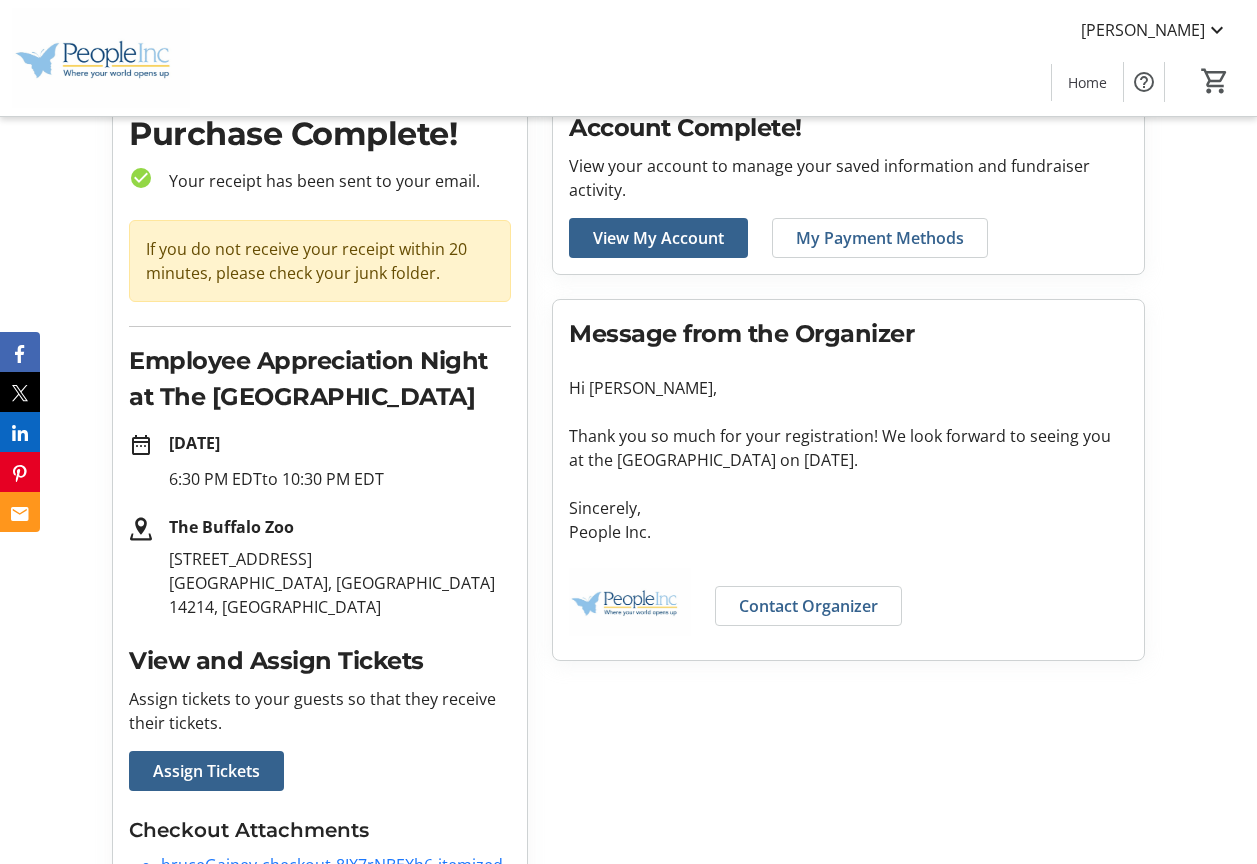 scroll, scrollTop: 0, scrollLeft: 0, axis: both 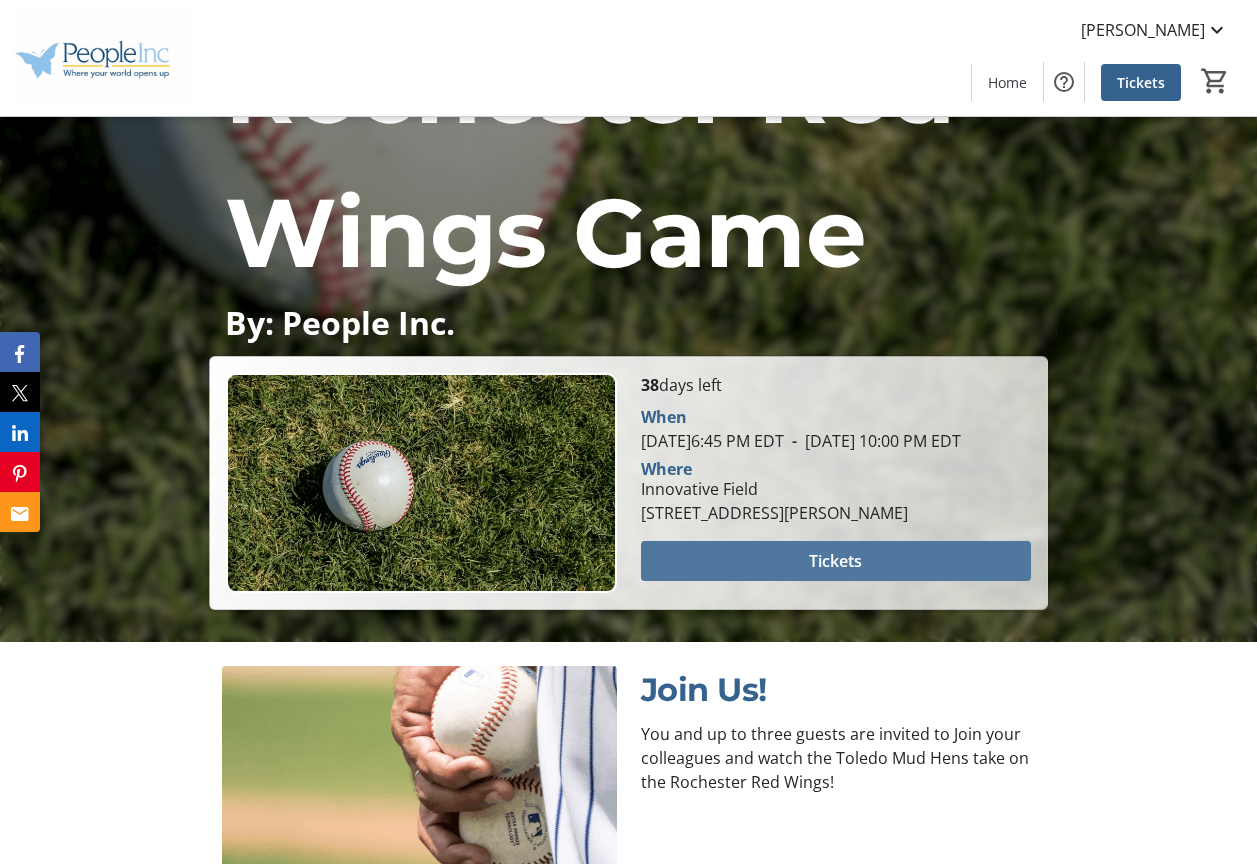 click on "Tickets" at bounding box center [835, 561] 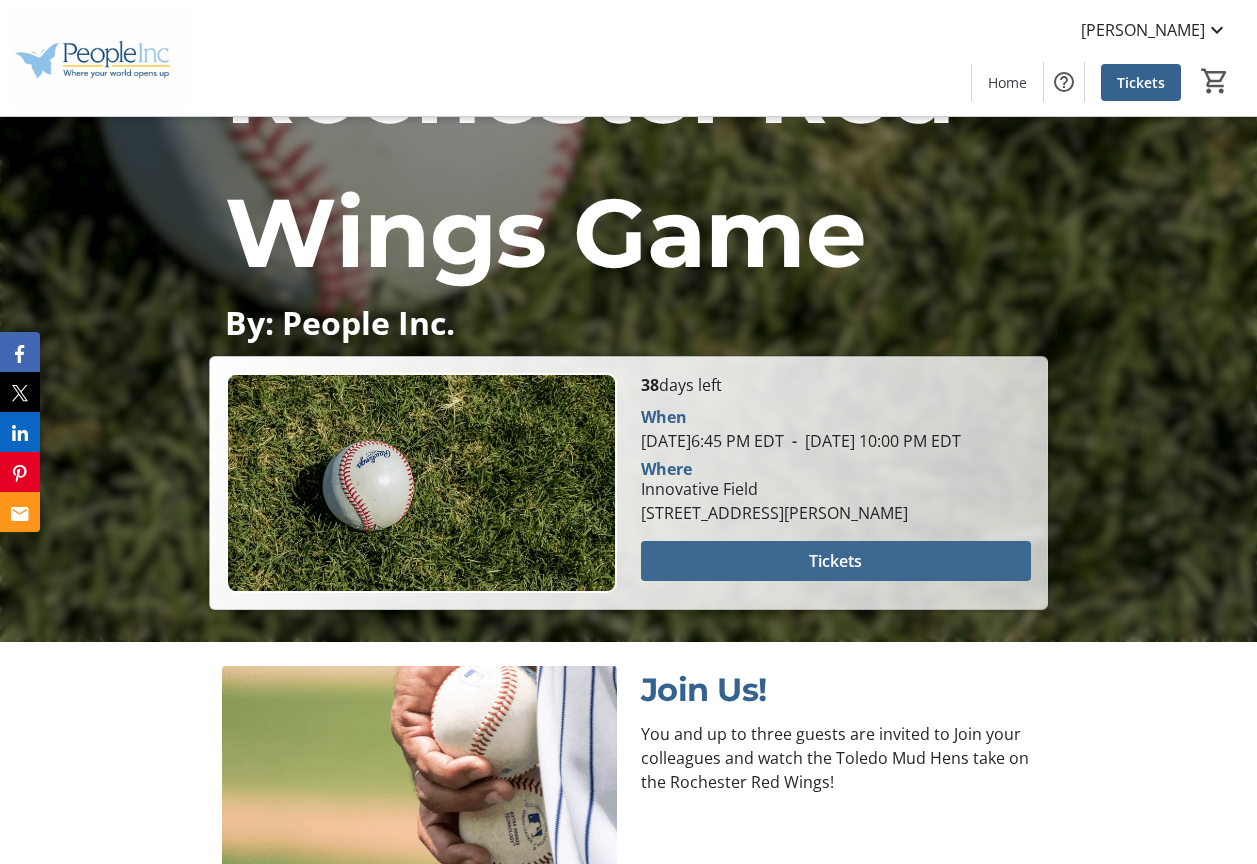 scroll, scrollTop: 0, scrollLeft: 0, axis: both 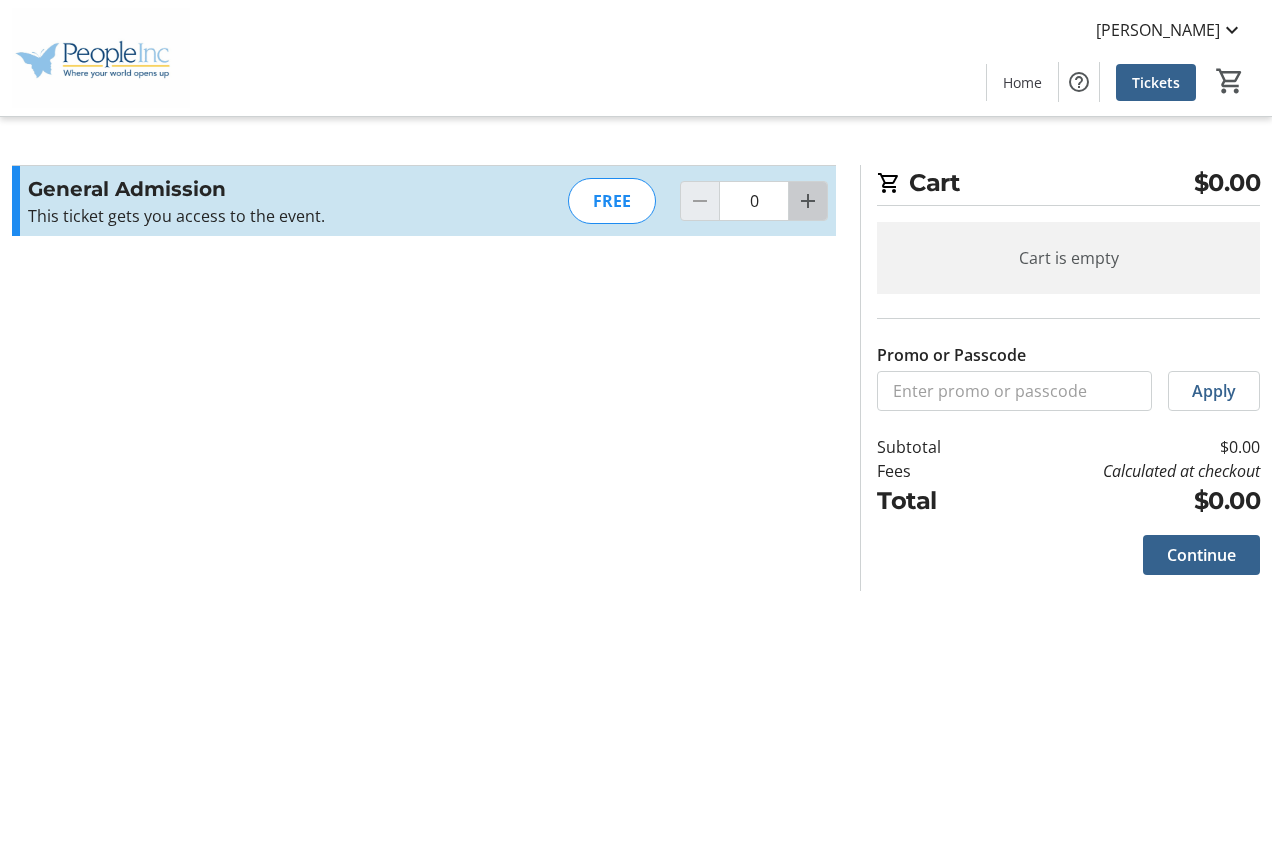 click 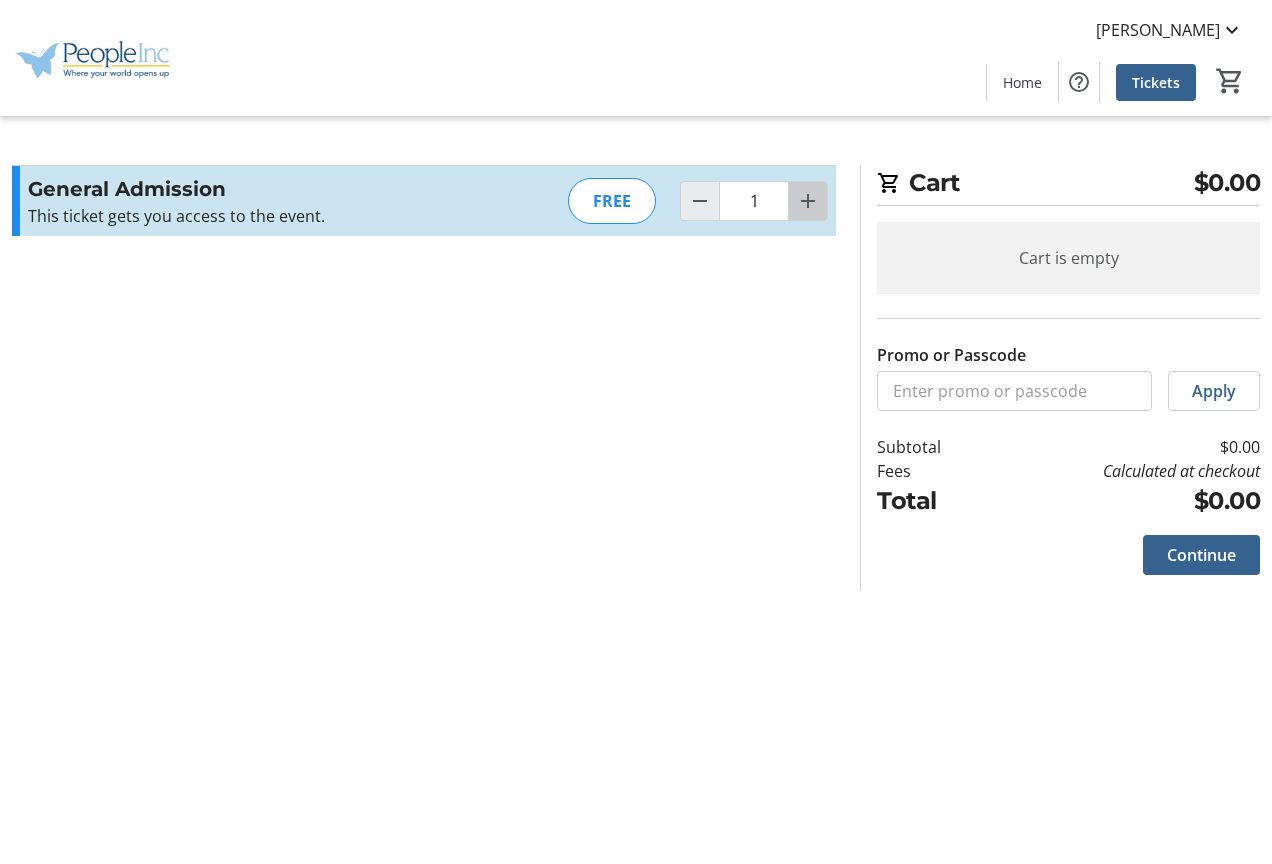click 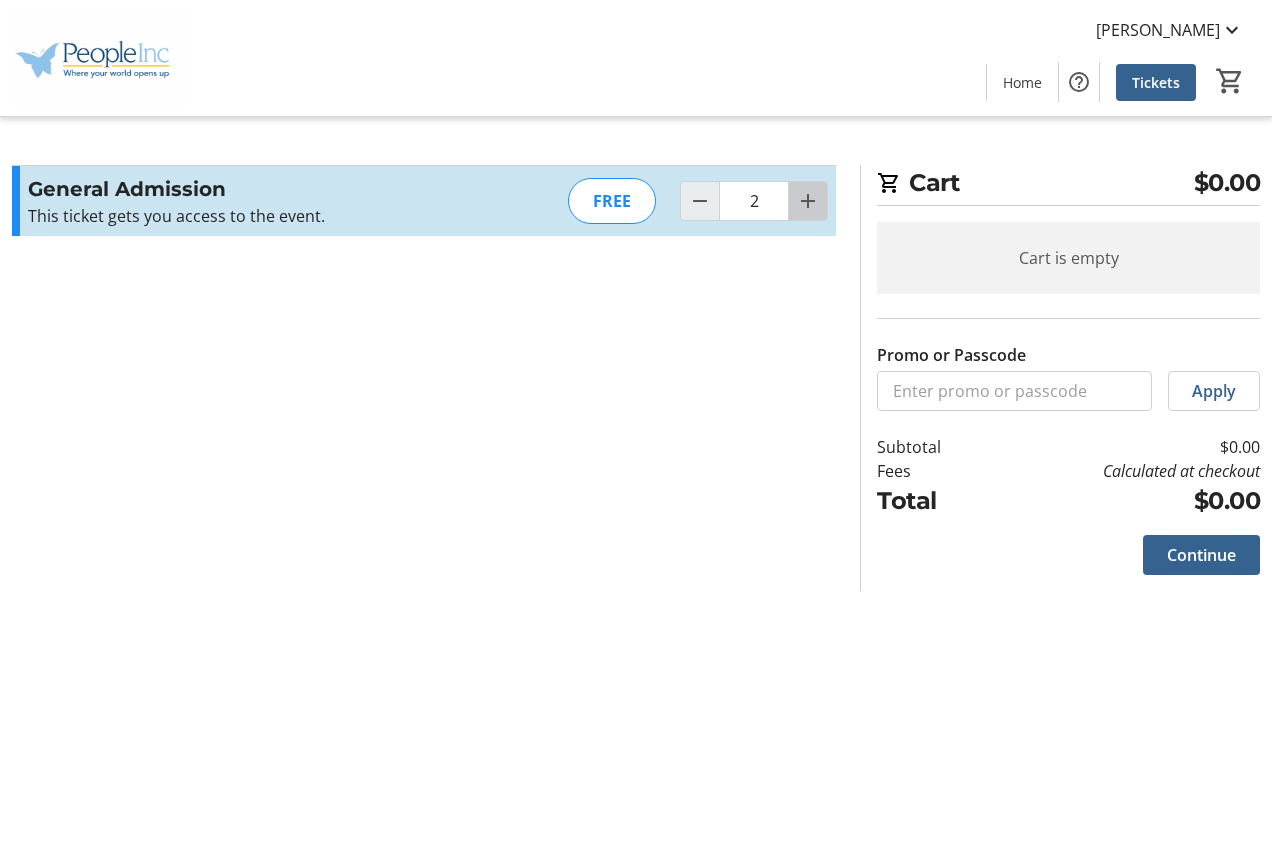 click 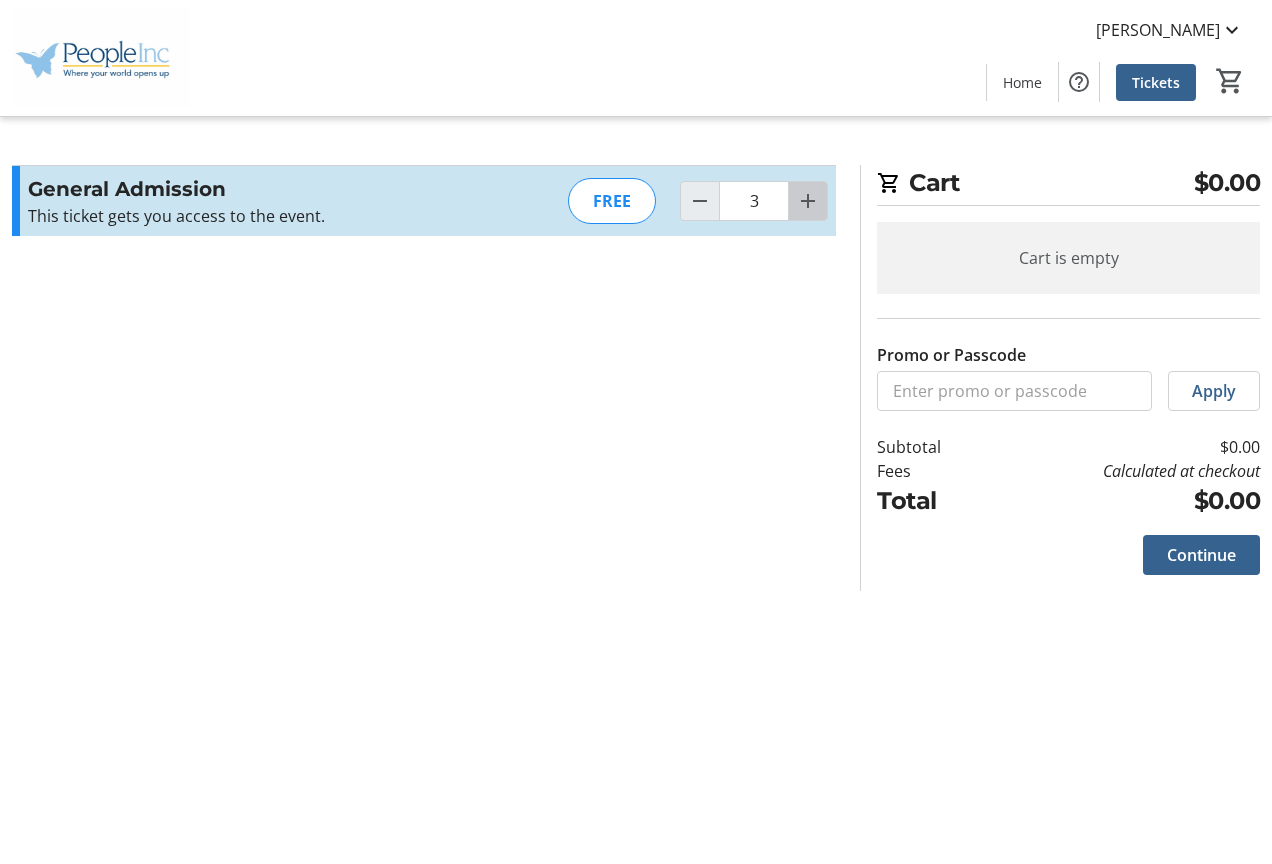 click 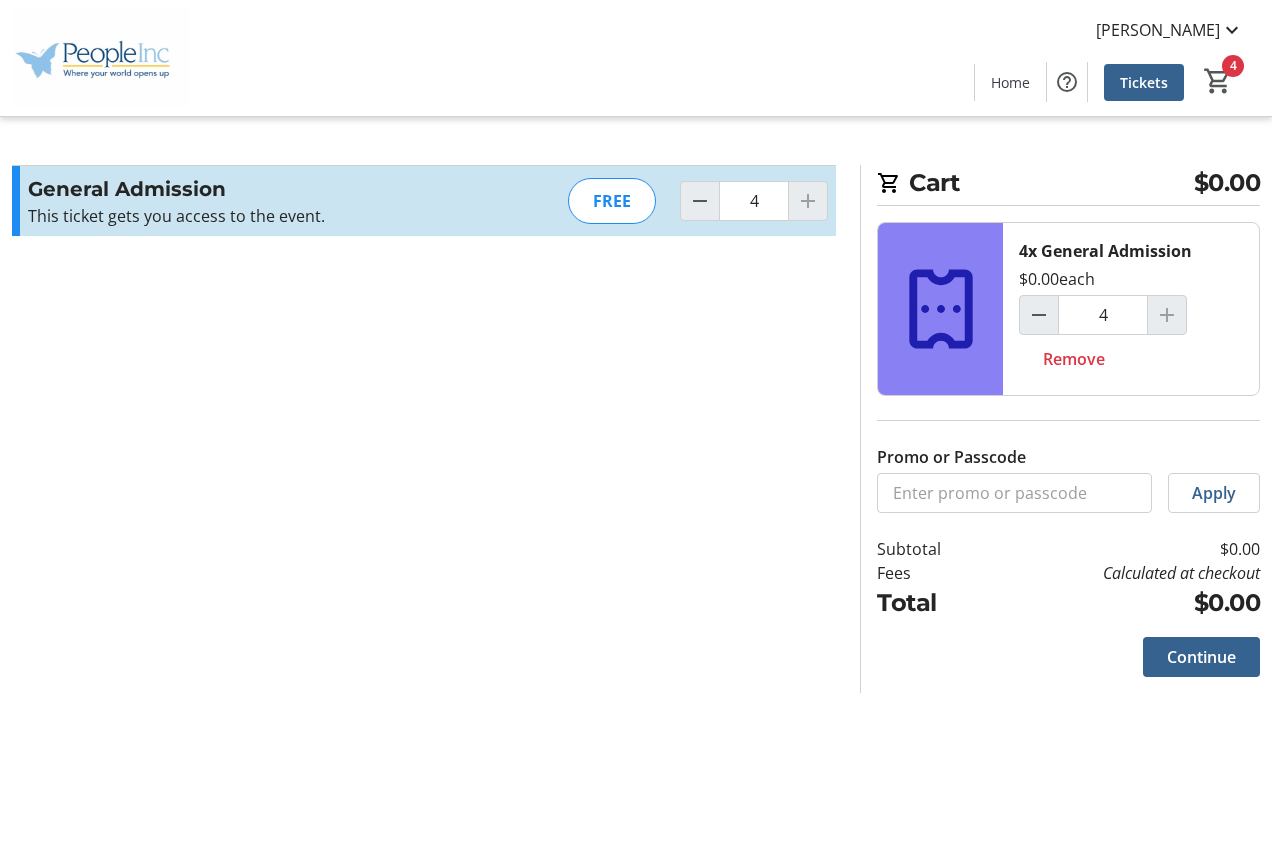 click on "Continue" 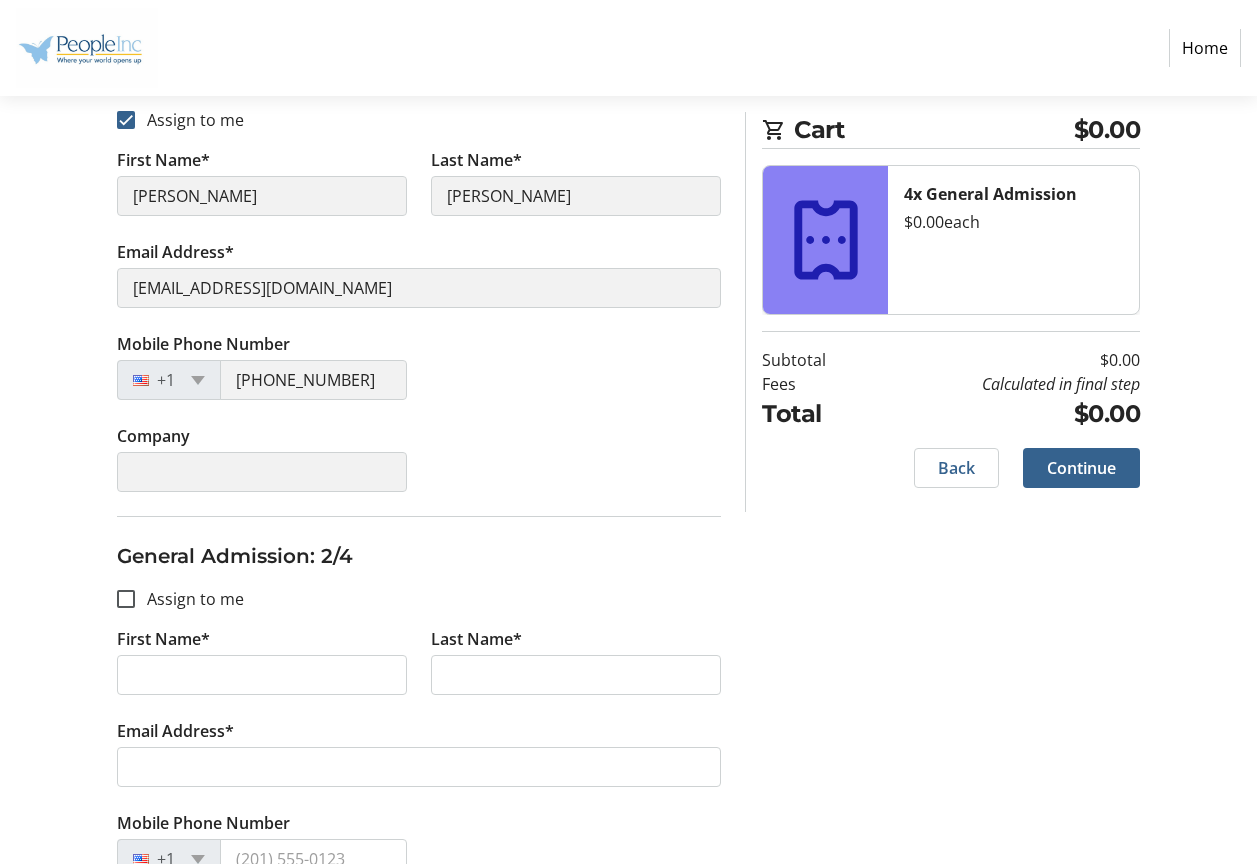 scroll, scrollTop: 400, scrollLeft: 0, axis: vertical 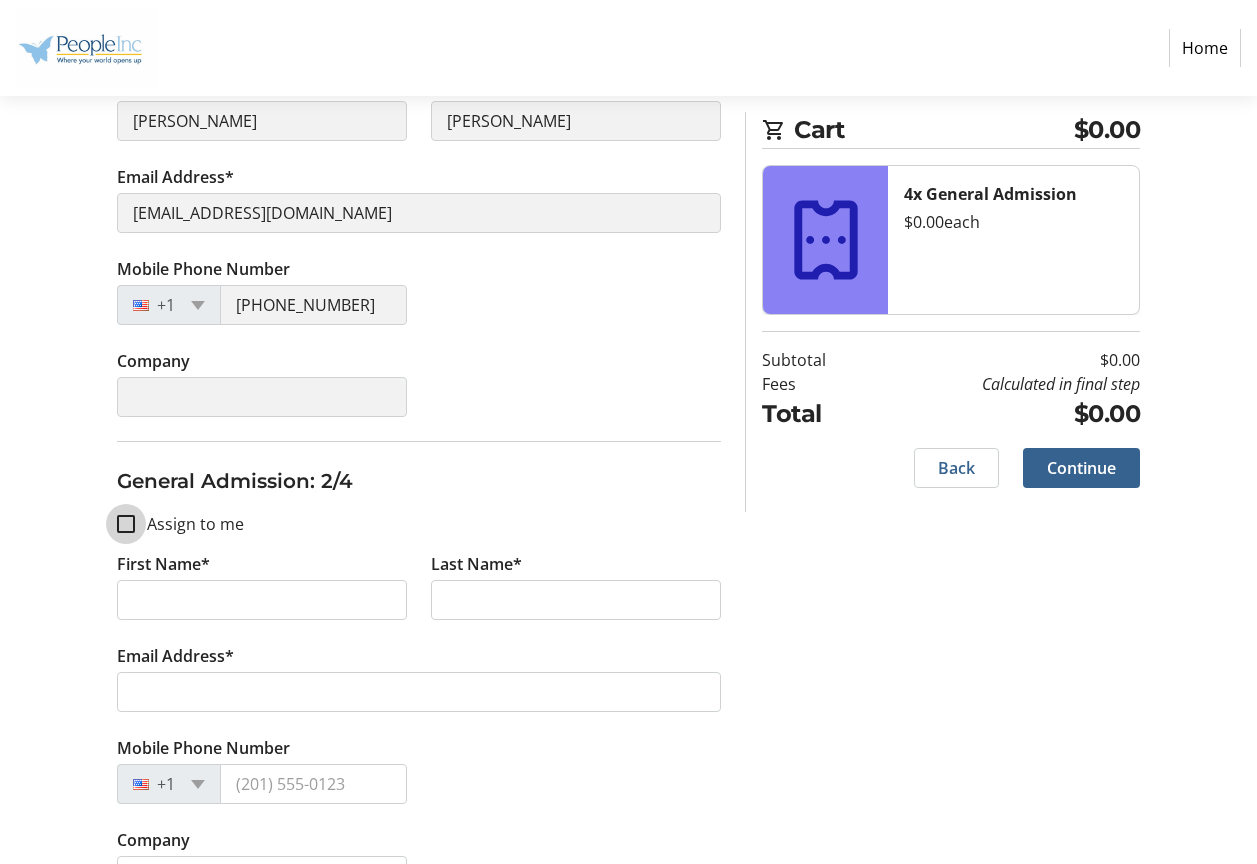 click on "Assign to me" at bounding box center [126, 524] 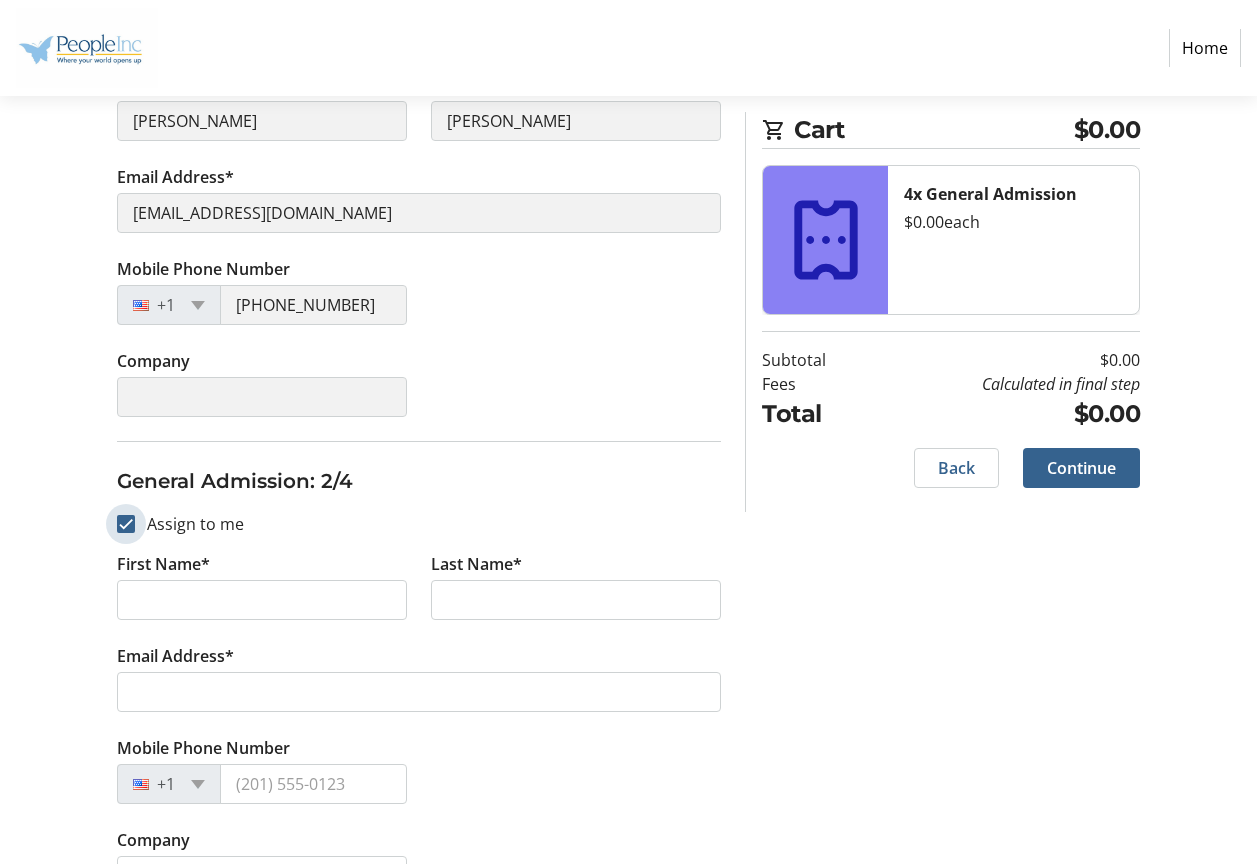 checkbox on "true" 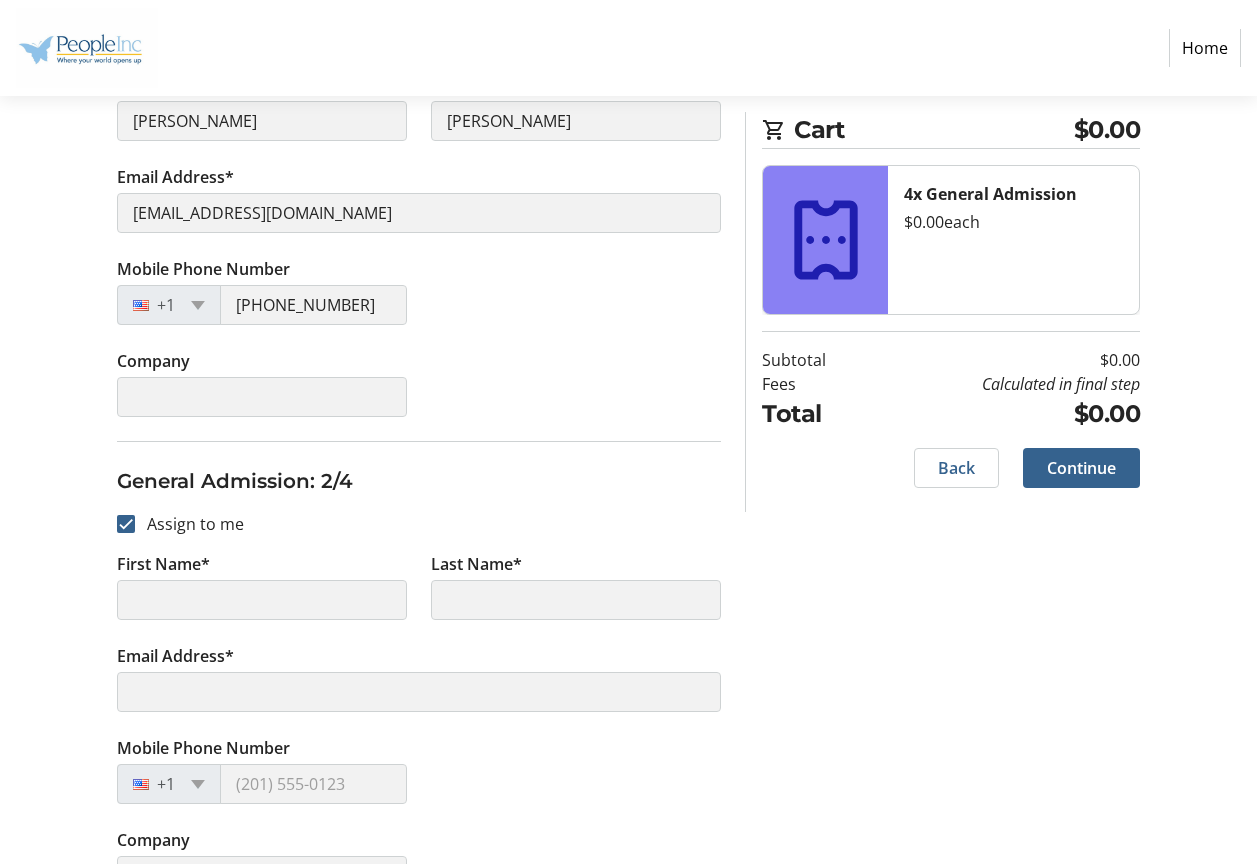 type on "bruce" 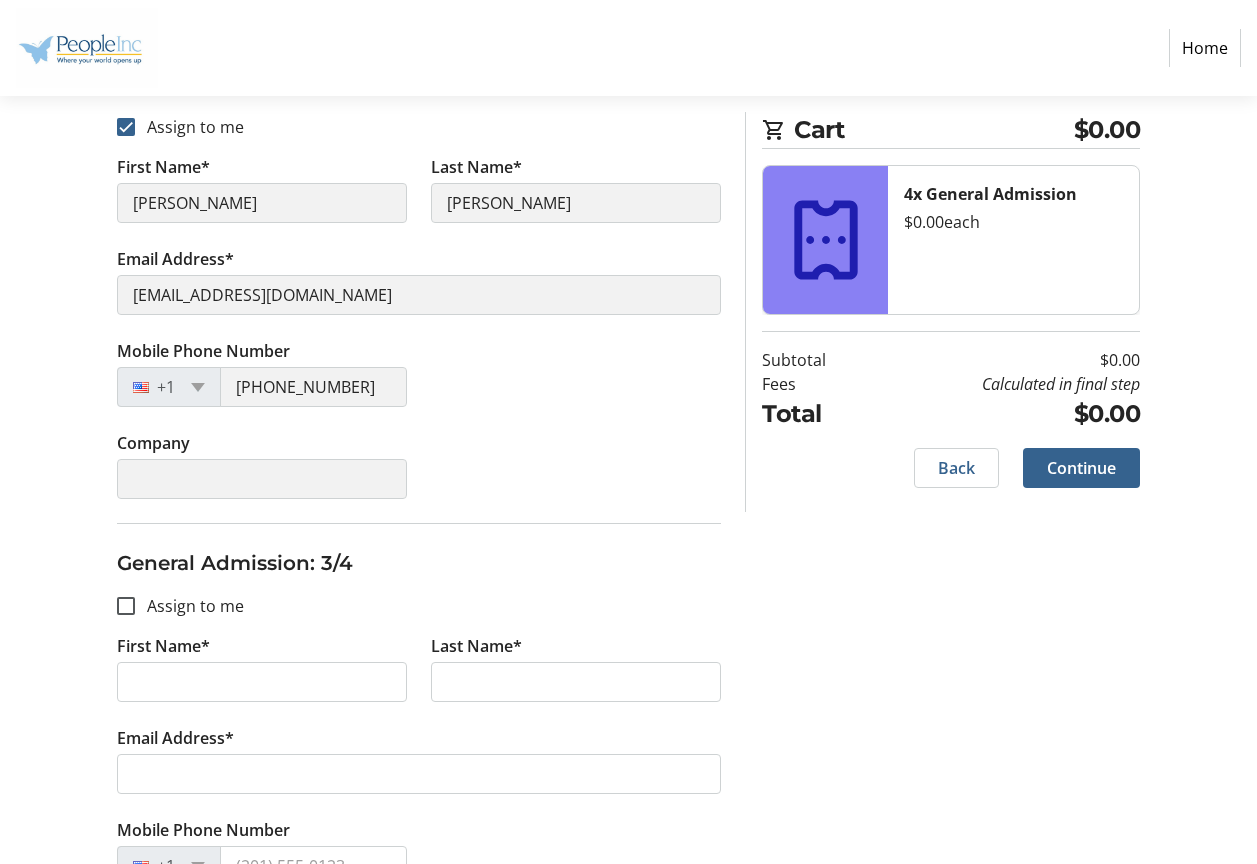 scroll, scrollTop: 800, scrollLeft: 0, axis: vertical 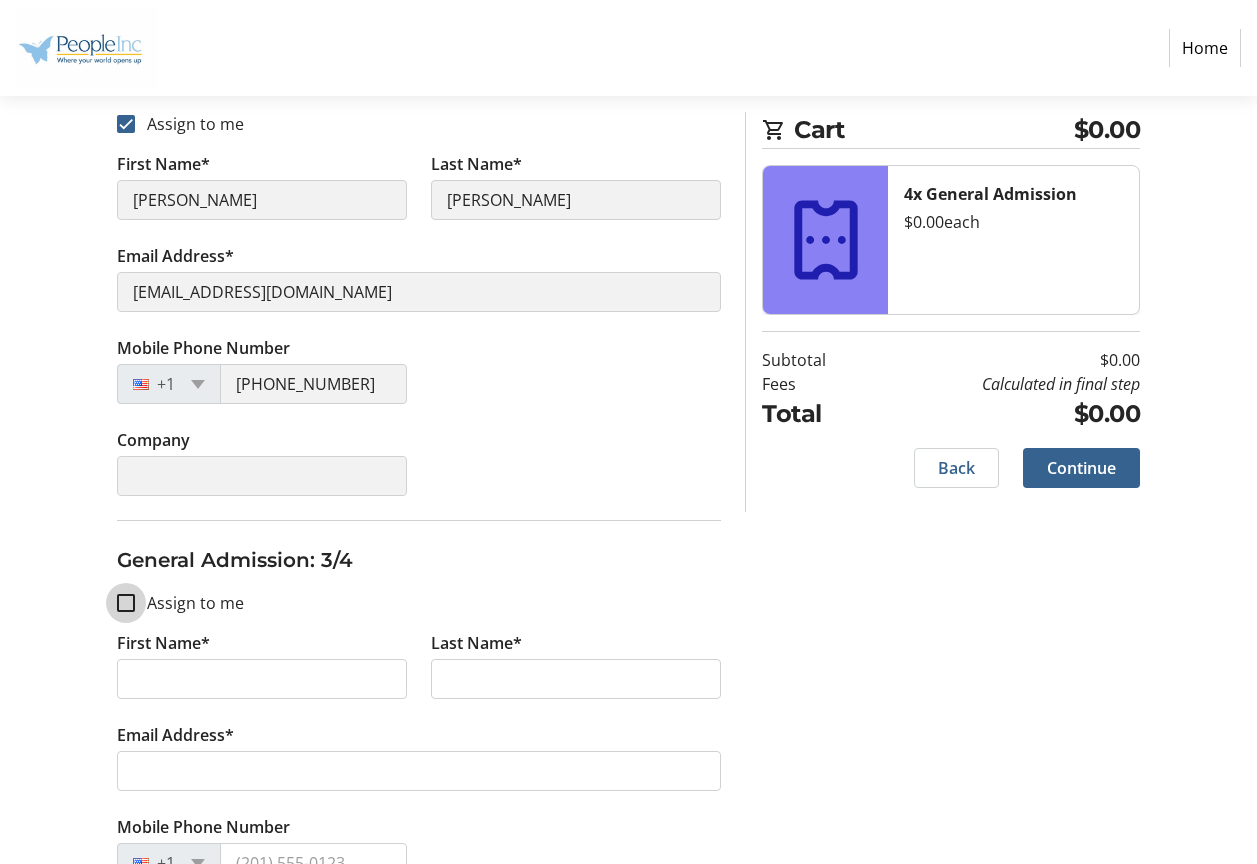click on "Assign to me" at bounding box center (126, 603) 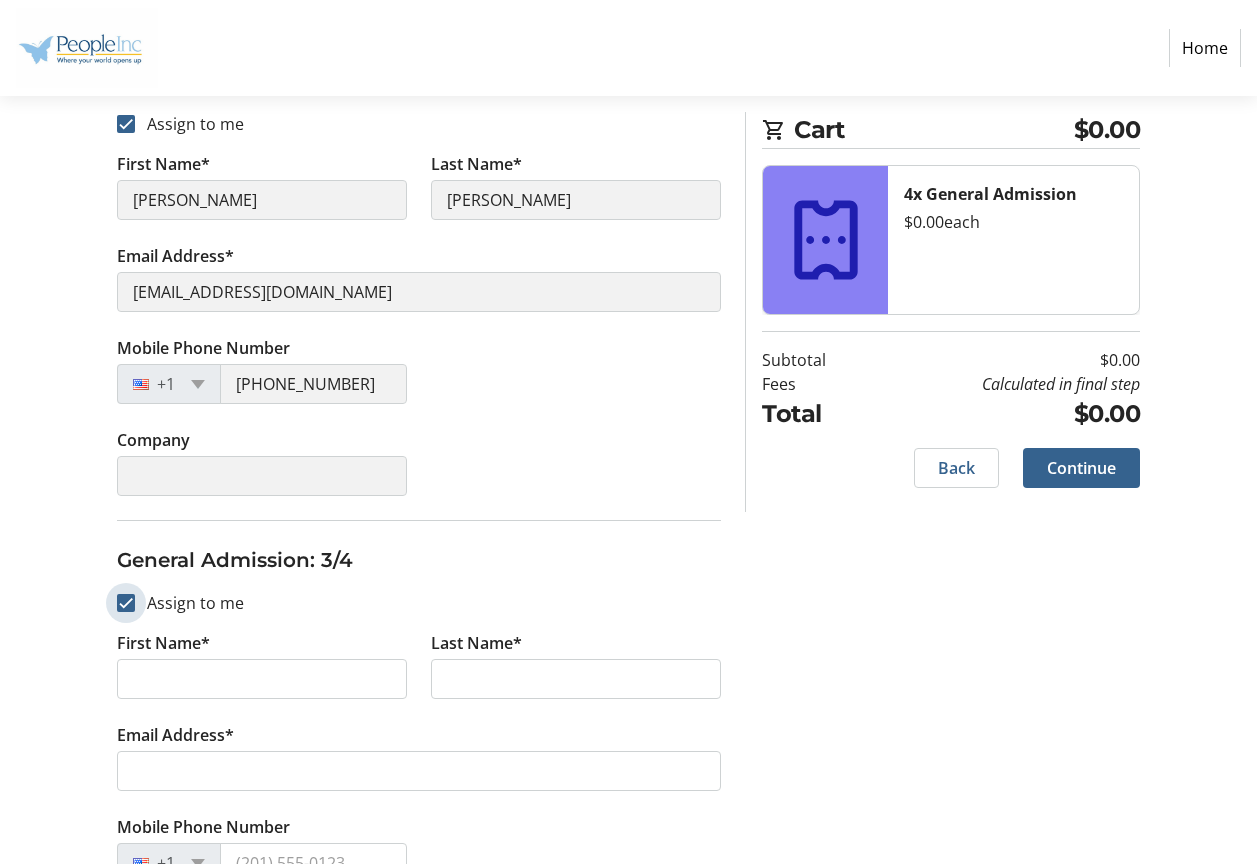 checkbox on "true" 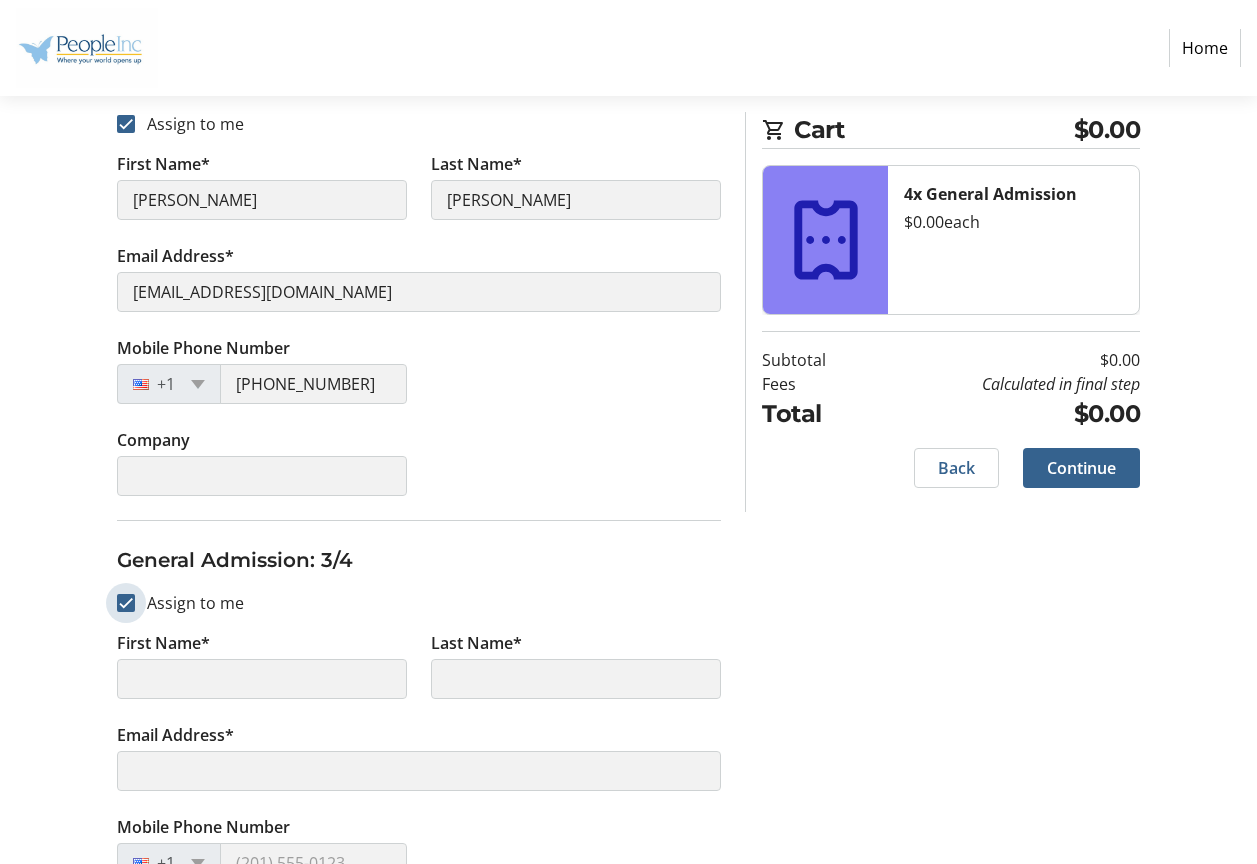 type on "bruce" 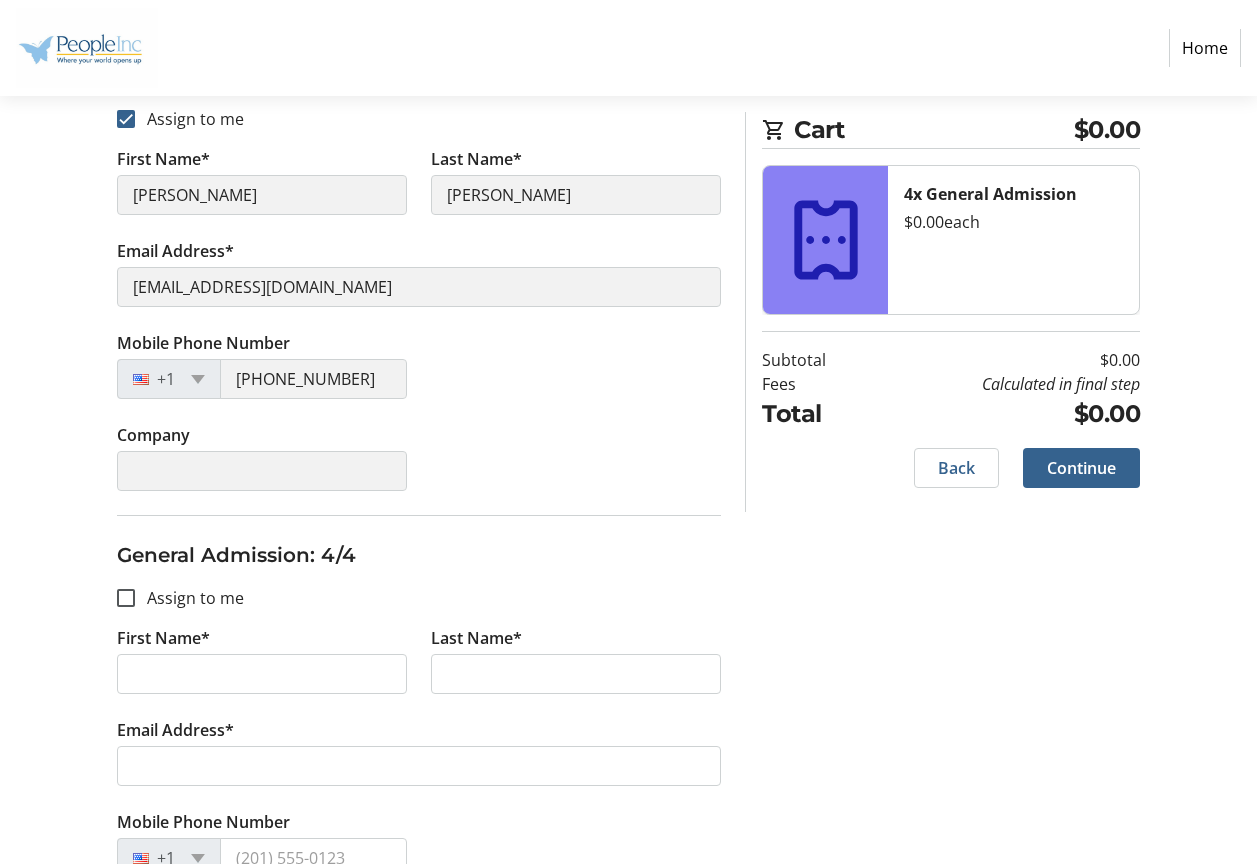 scroll, scrollTop: 1300, scrollLeft: 0, axis: vertical 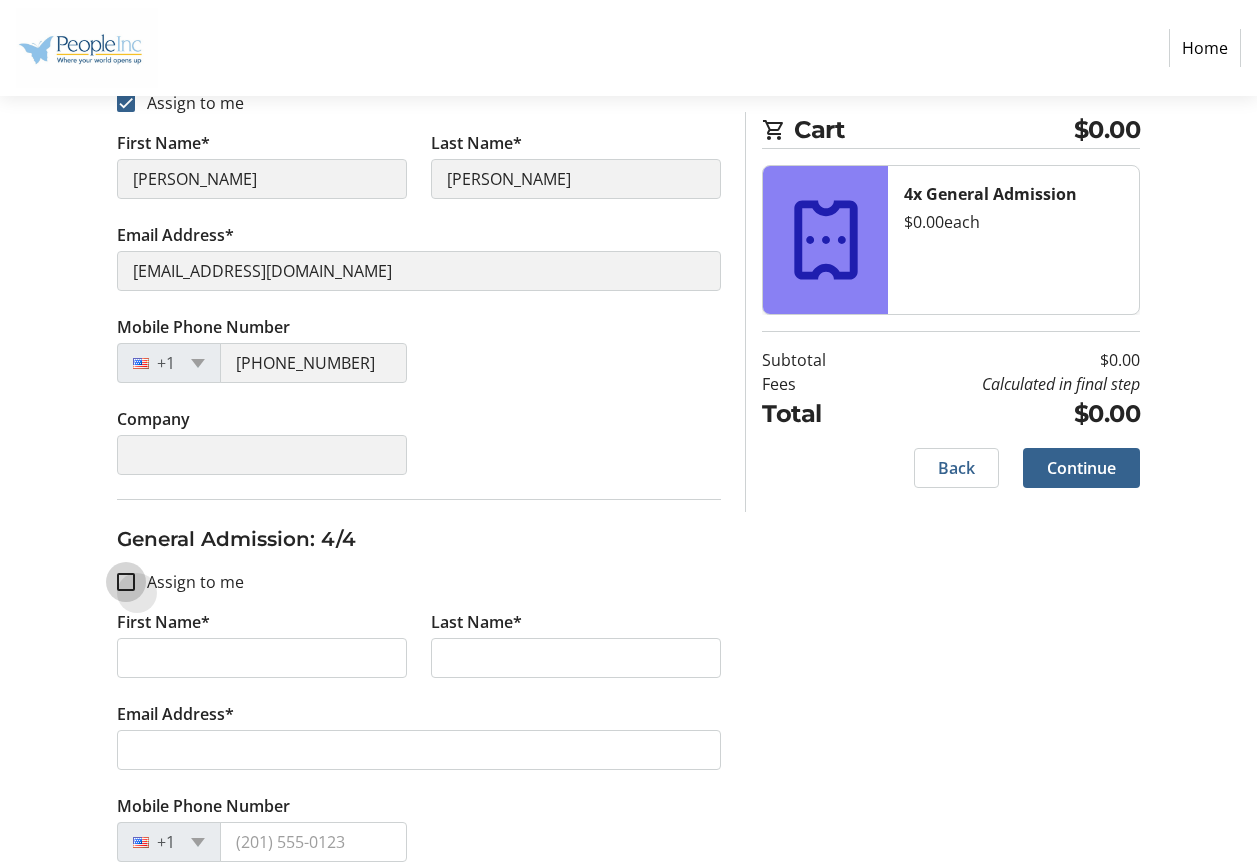 click on "Assign to me" at bounding box center [126, 582] 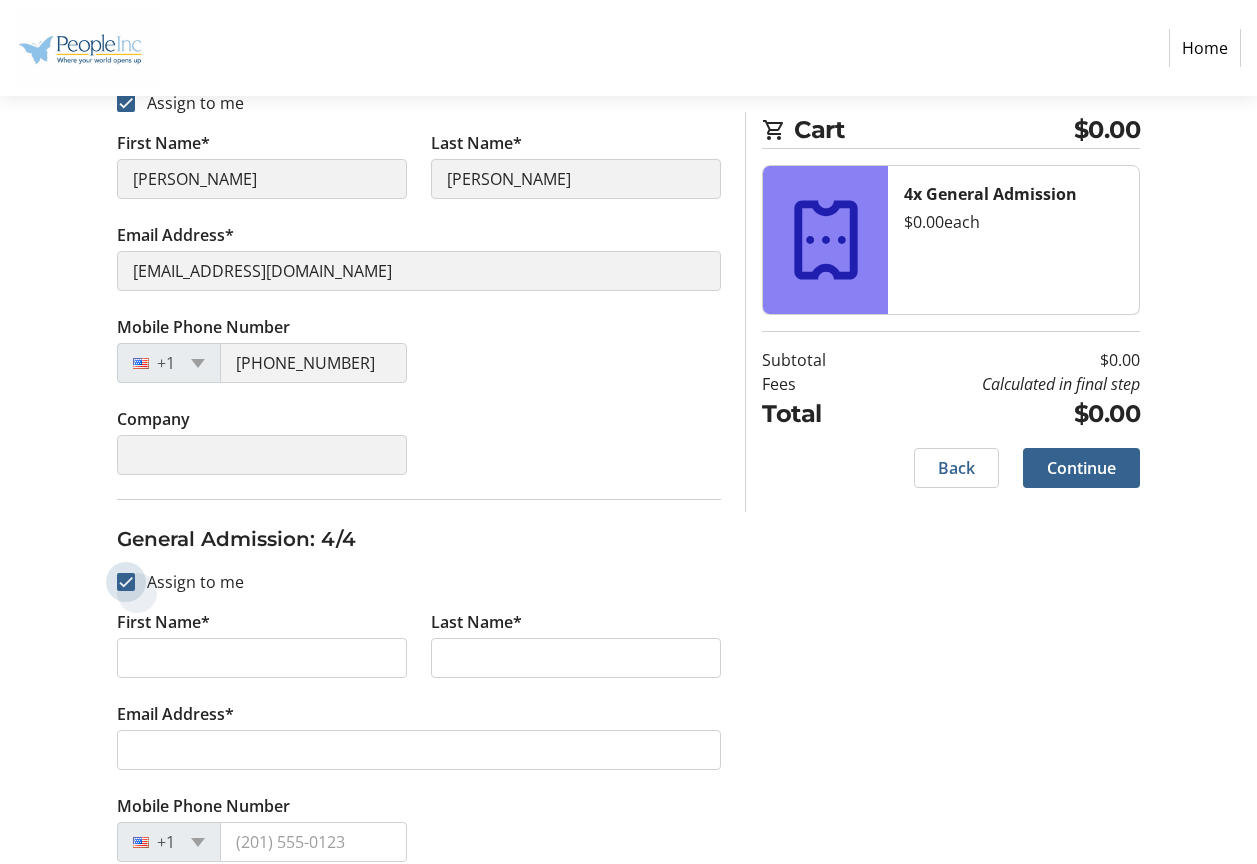 checkbox on "true" 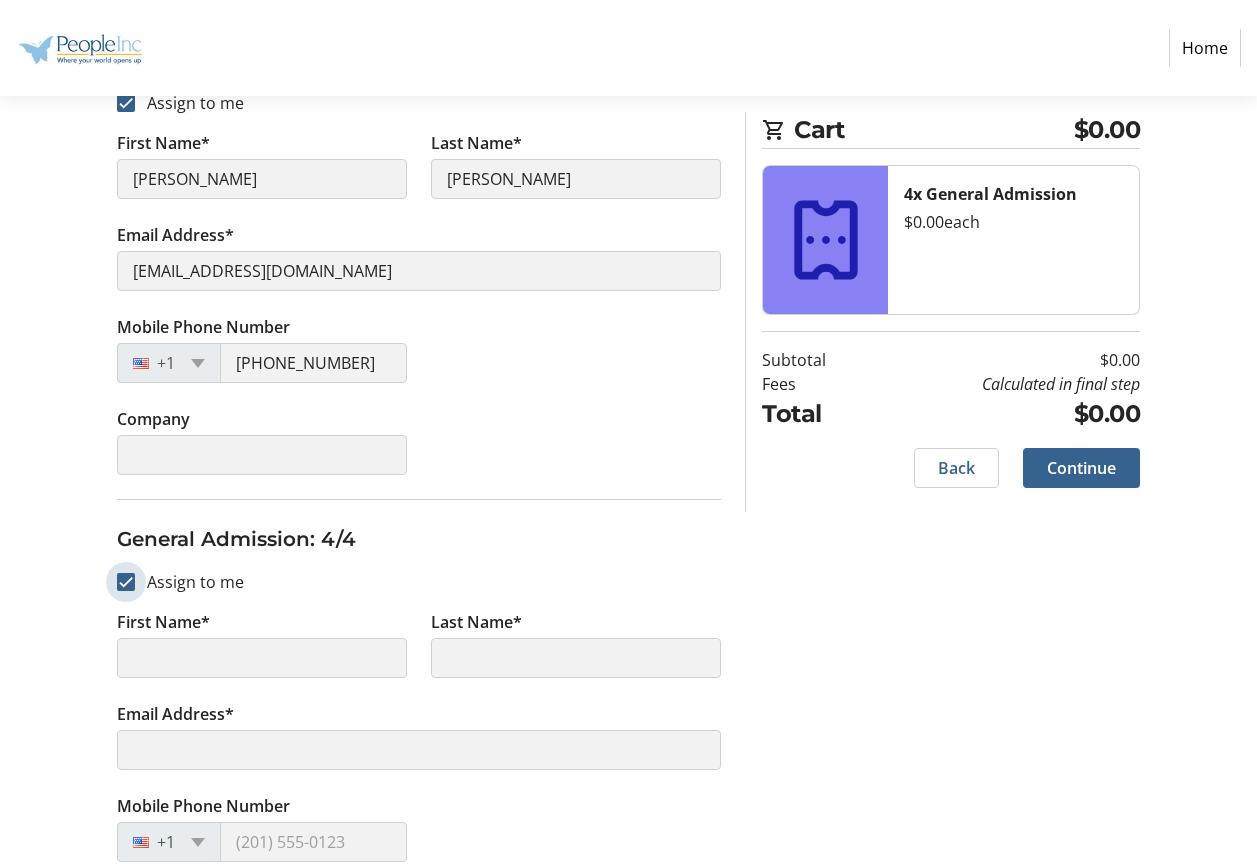 type on "bruce" 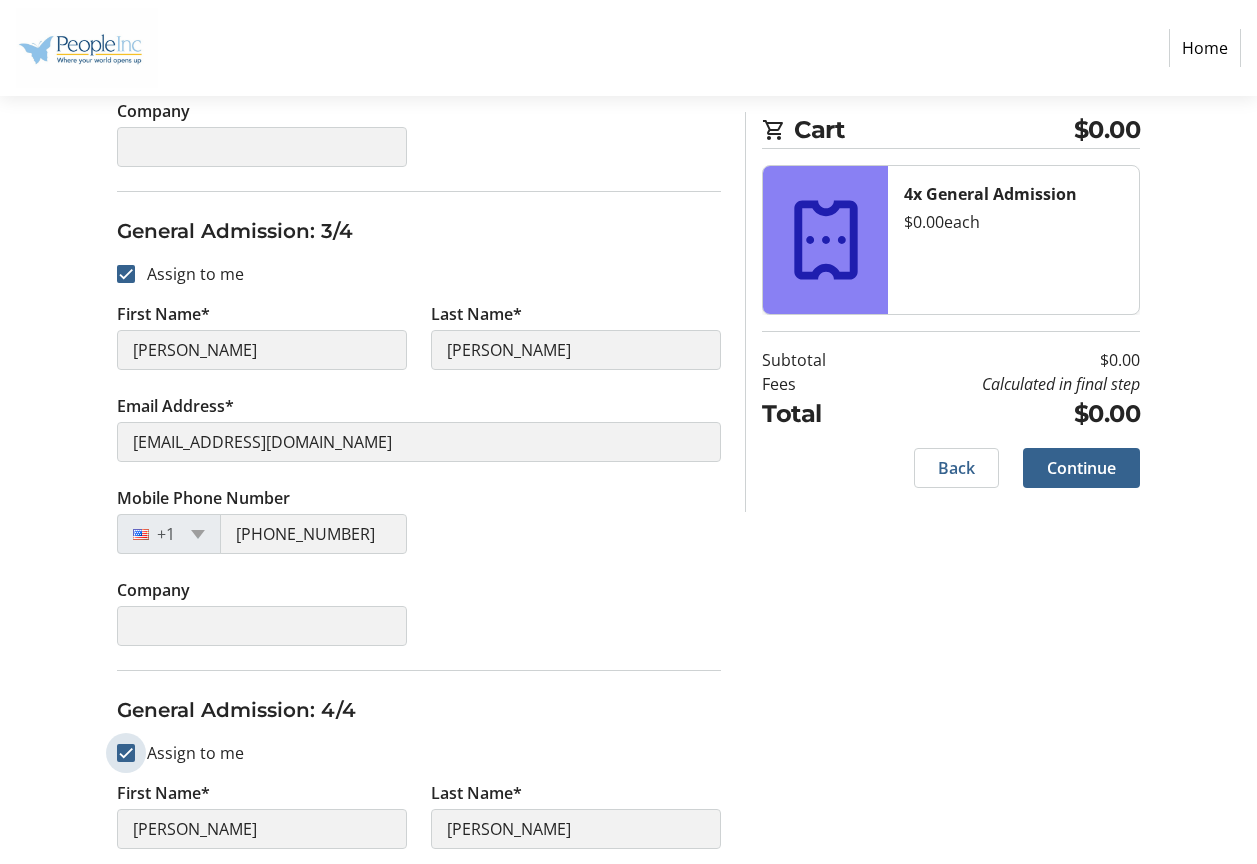 scroll, scrollTop: 1300, scrollLeft: 0, axis: vertical 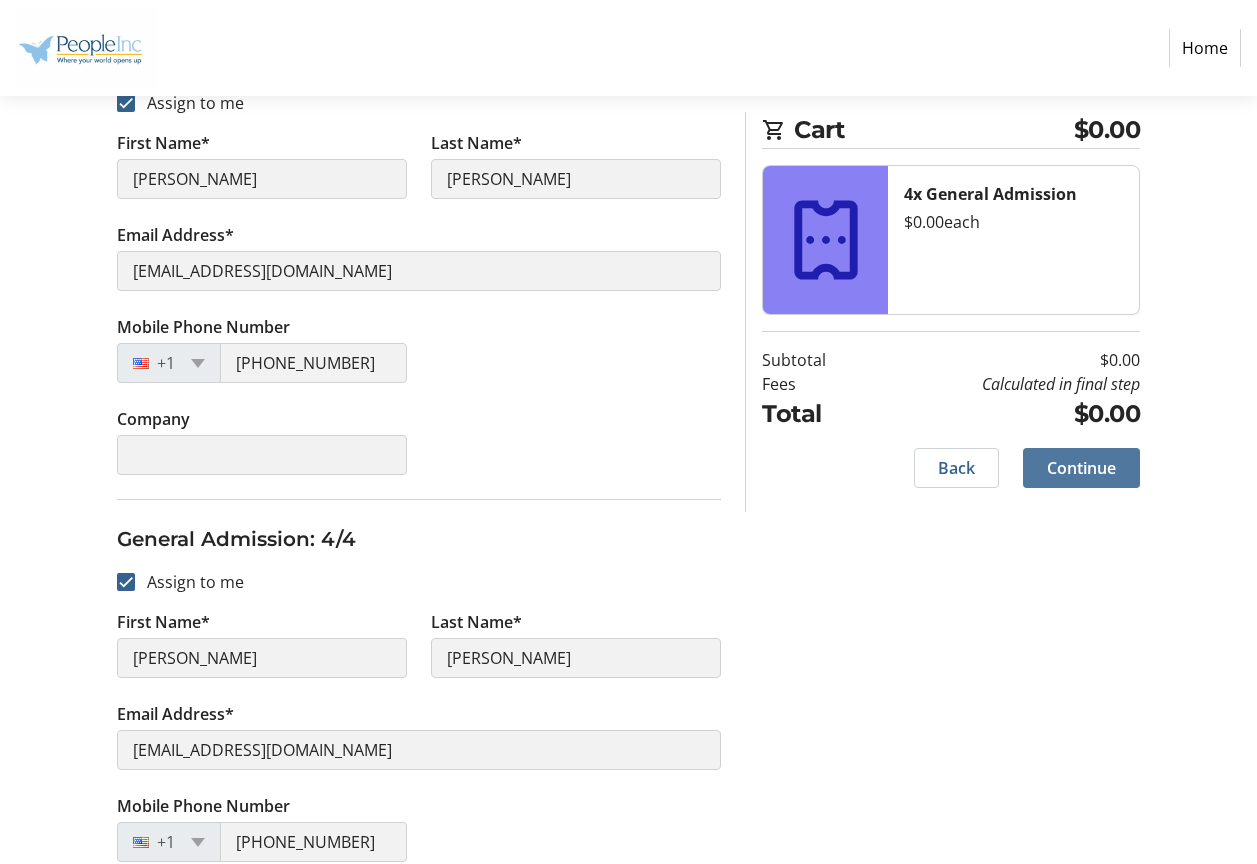 click on "Continue" 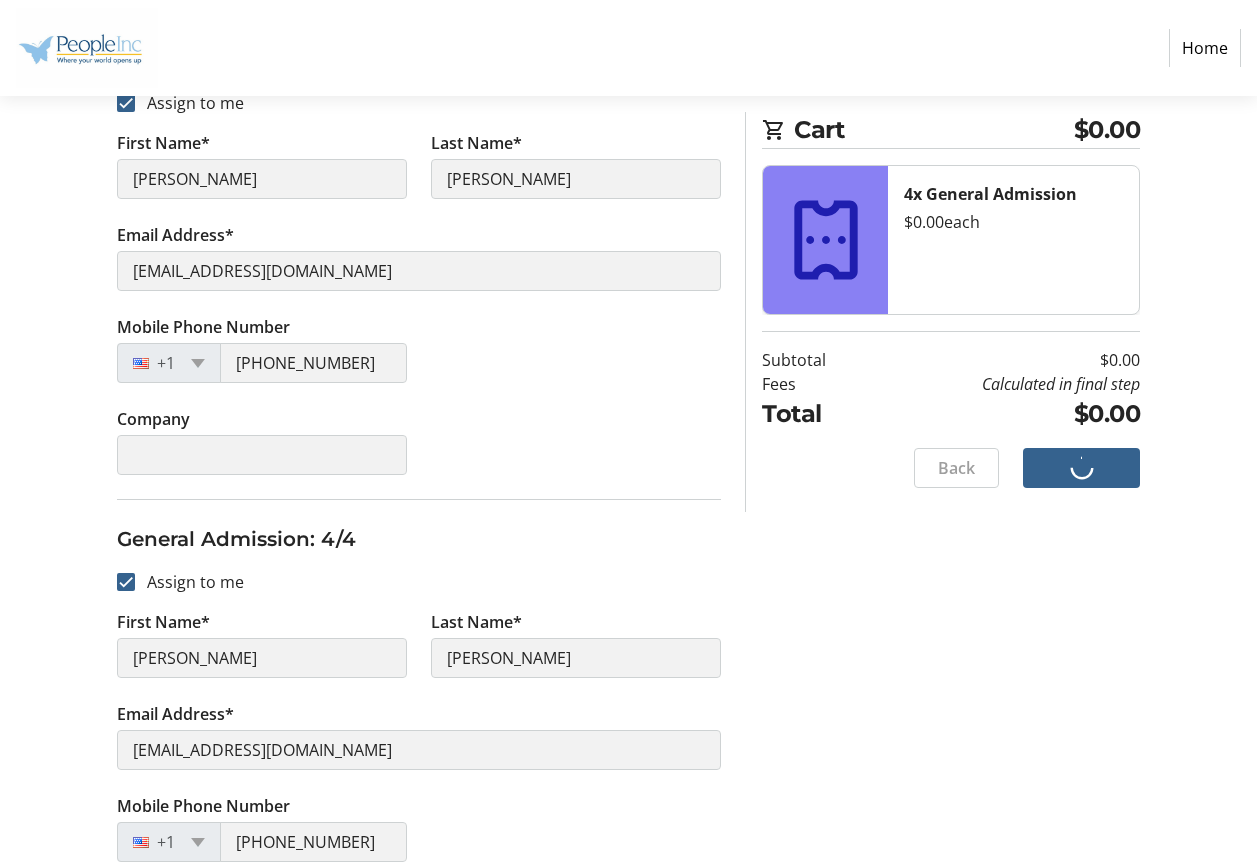 scroll, scrollTop: 0, scrollLeft: 0, axis: both 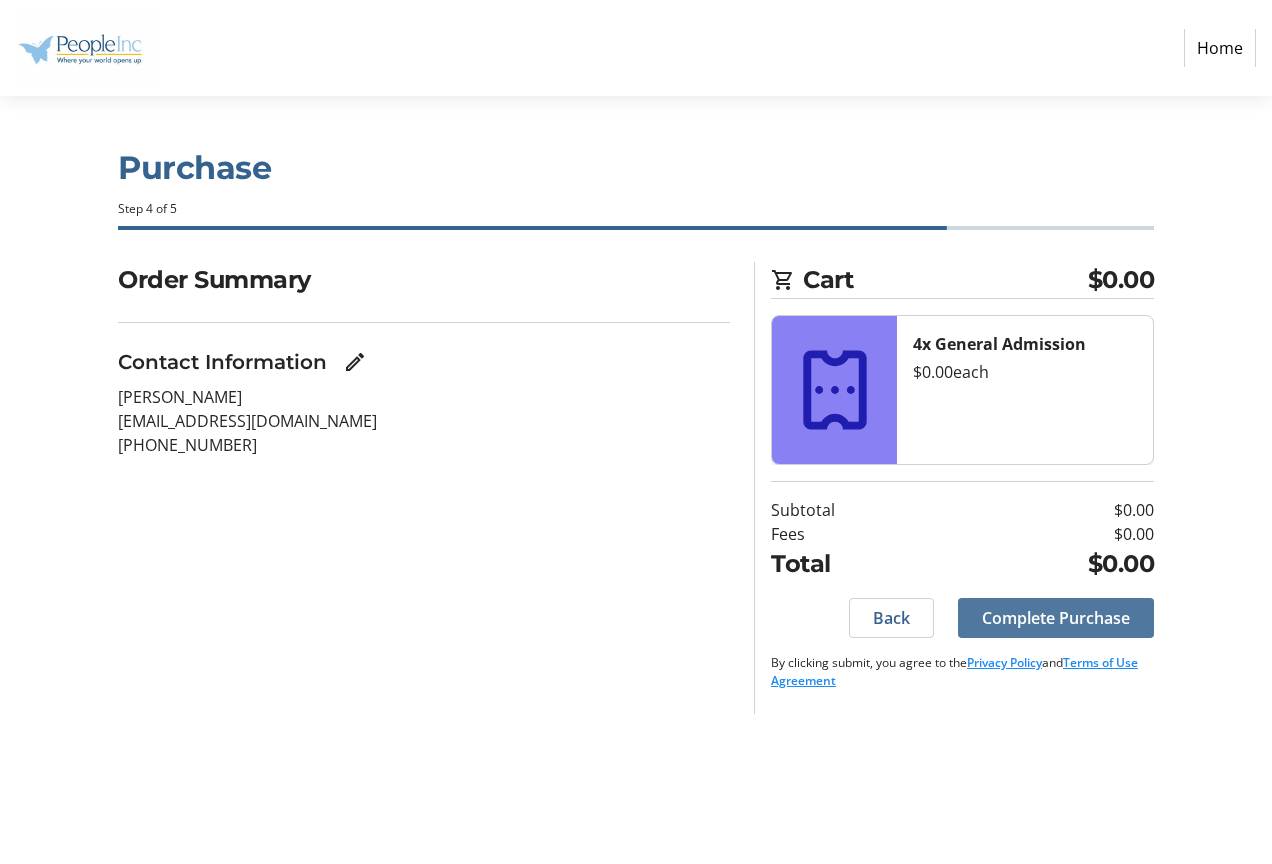 click on "Complete Purchase" 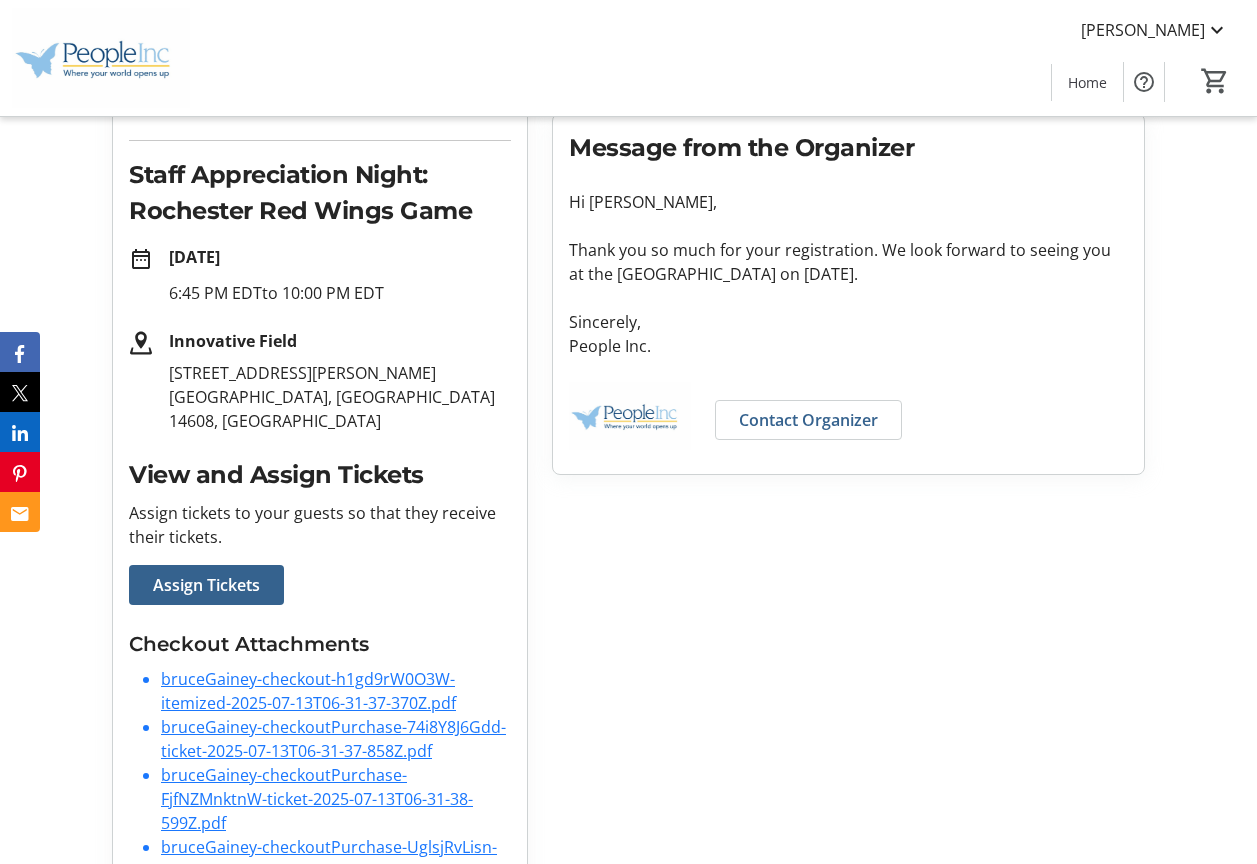 scroll, scrollTop: 391, scrollLeft: 0, axis: vertical 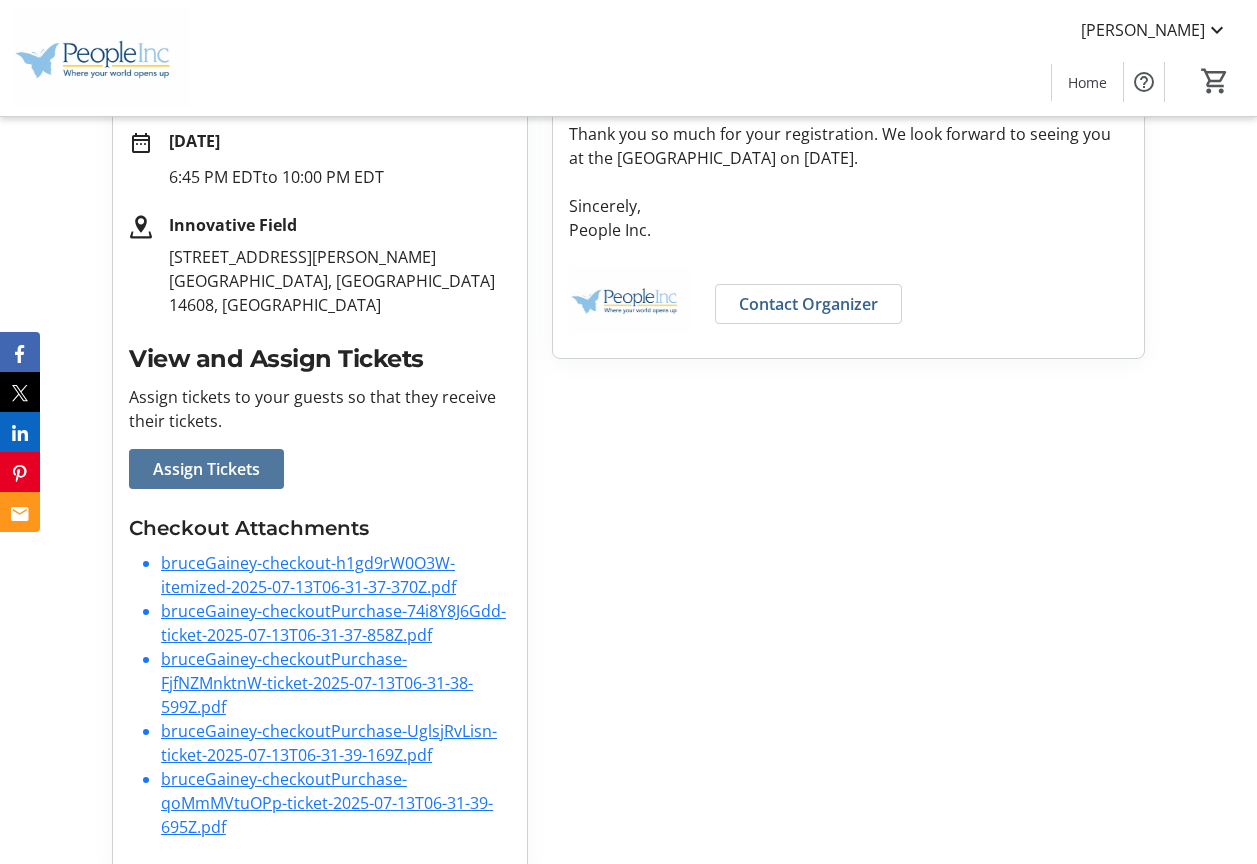 drag, startPoint x: 241, startPoint y: 476, endPoint x: 259, endPoint y: 477, distance: 18.027756 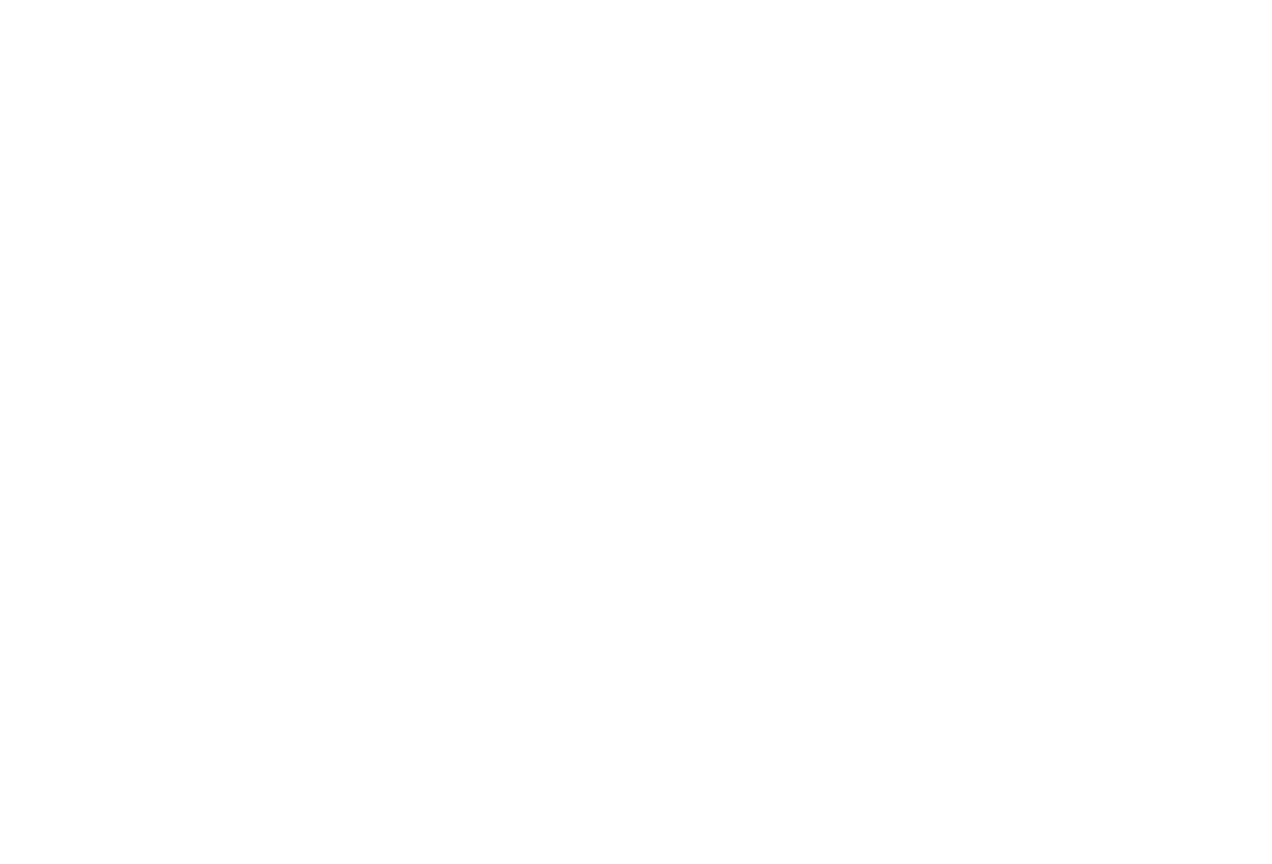scroll, scrollTop: 0, scrollLeft: 0, axis: both 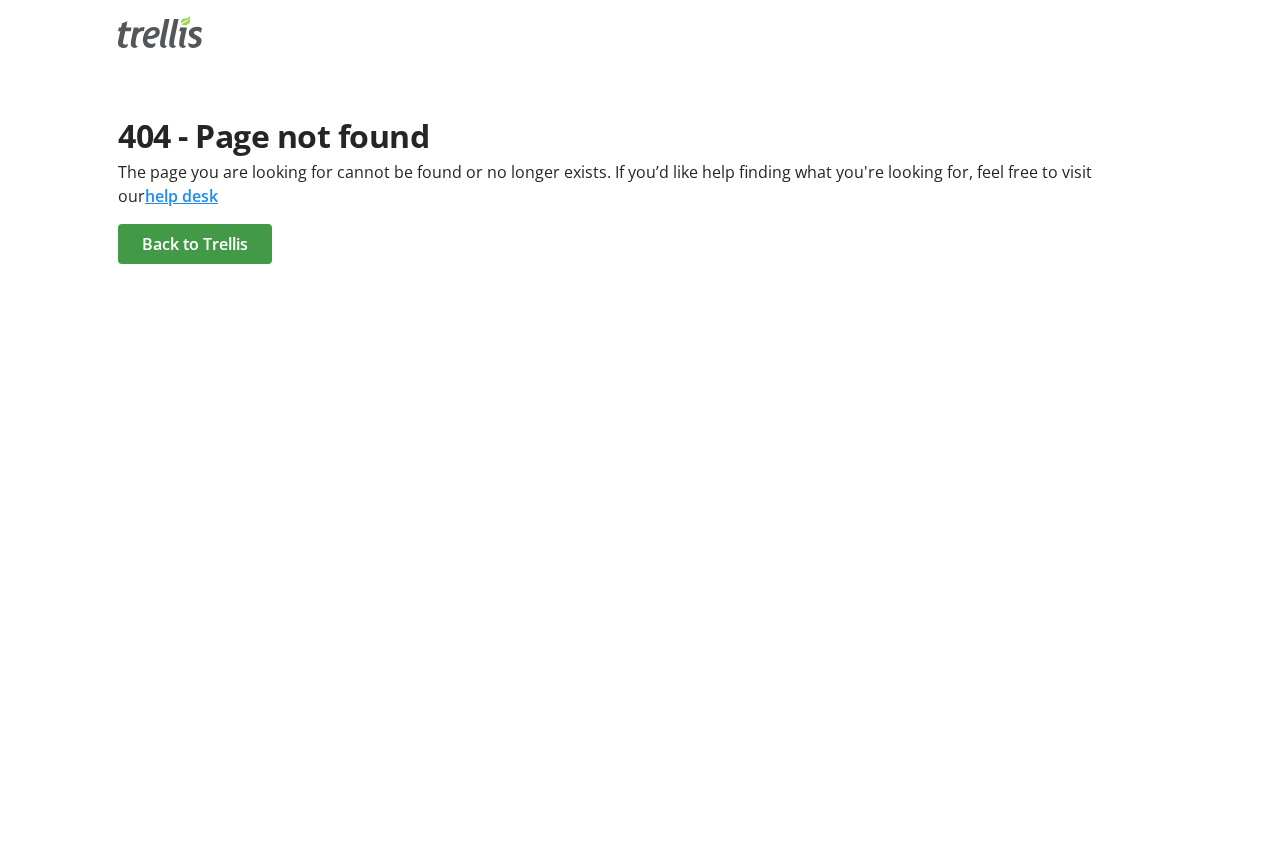 drag, startPoint x: 239, startPoint y: 245, endPoint x: 243, endPoint y: 258, distance: 13.601471 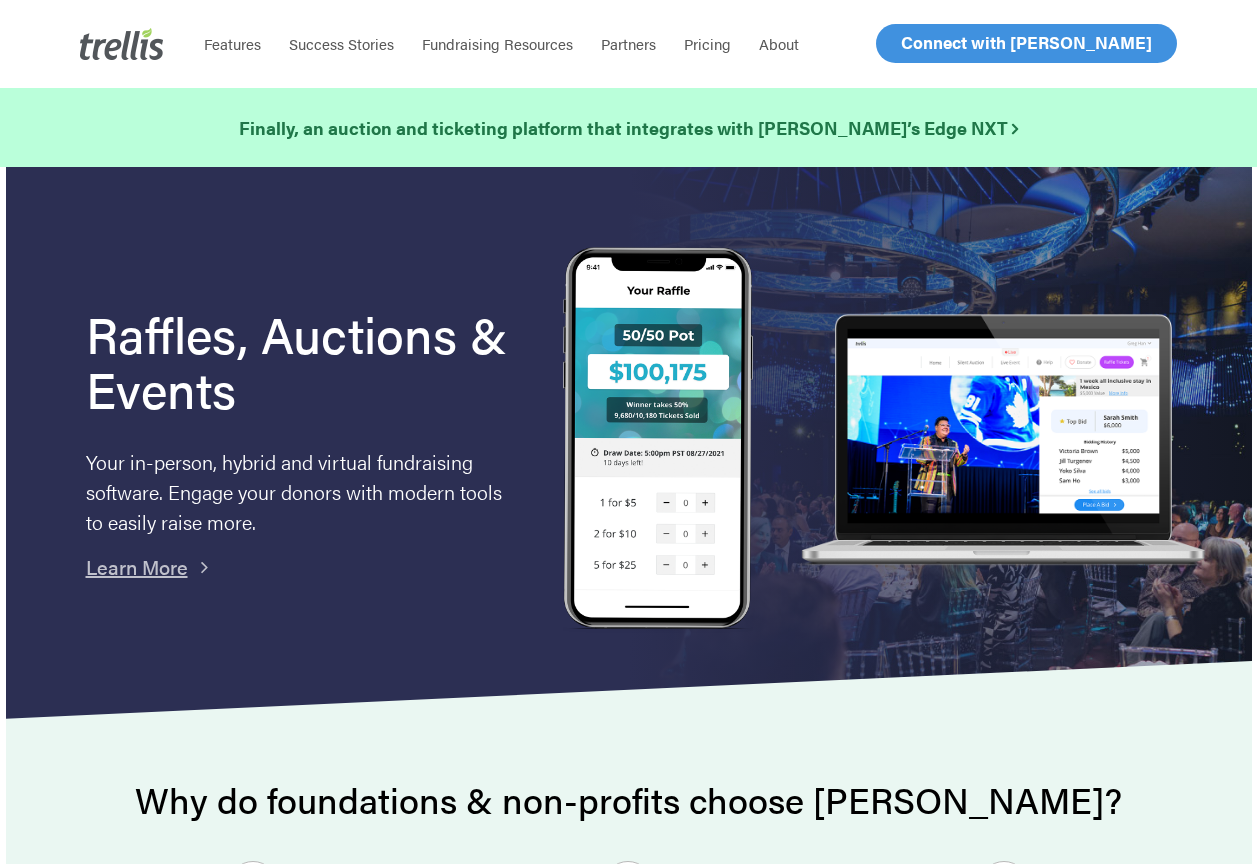 scroll, scrollTop: 0, scrollLeft: 0, axis: both 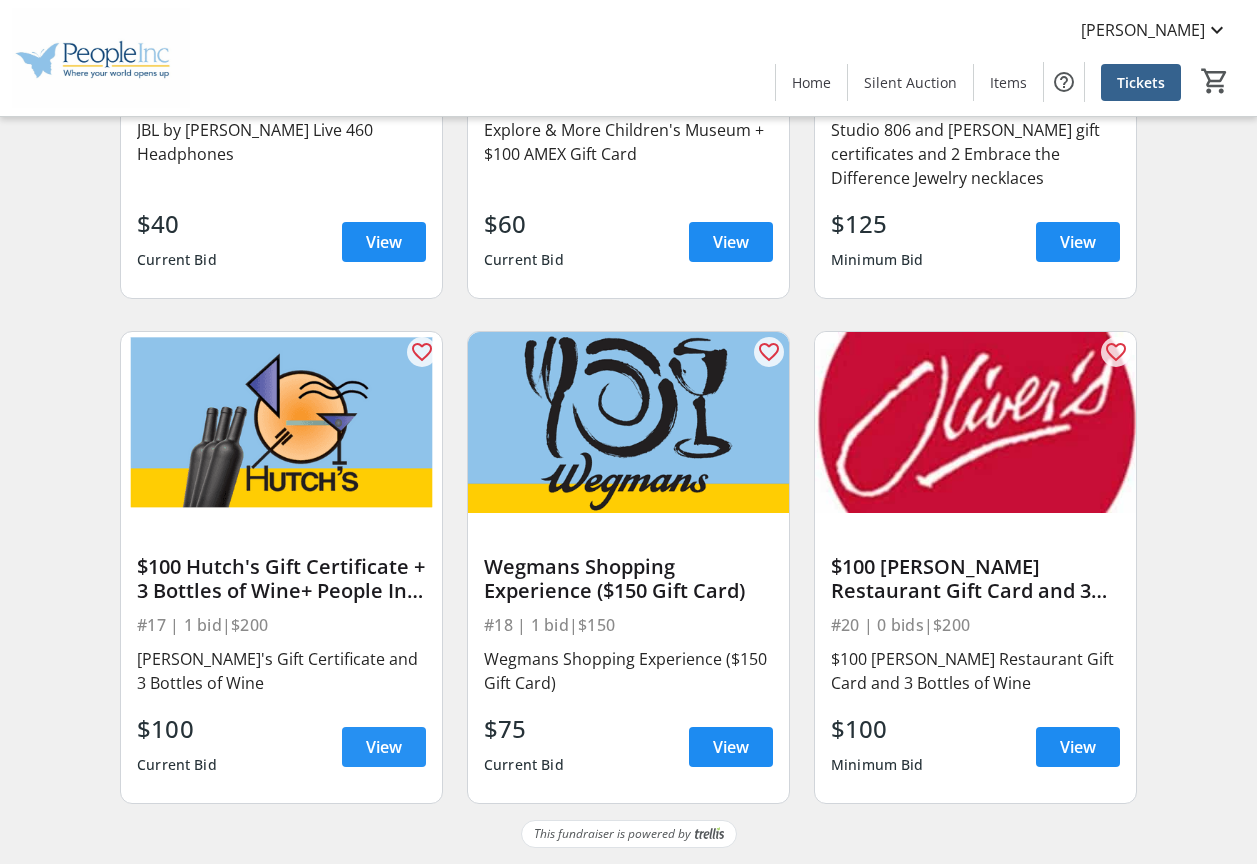 click on "View" at bounding box center [384, 747] 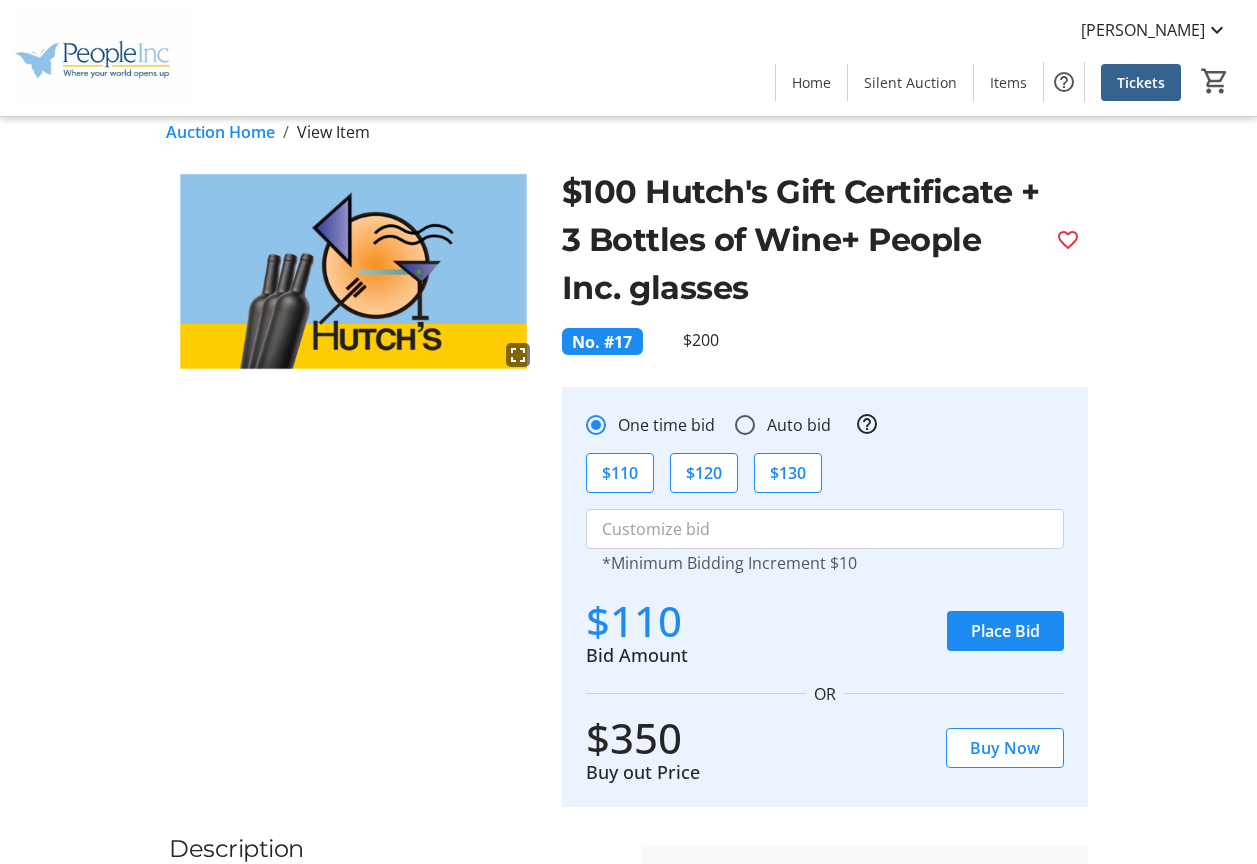 scroll, scrollTop: 0, scrollLeft: 0, axis: both 